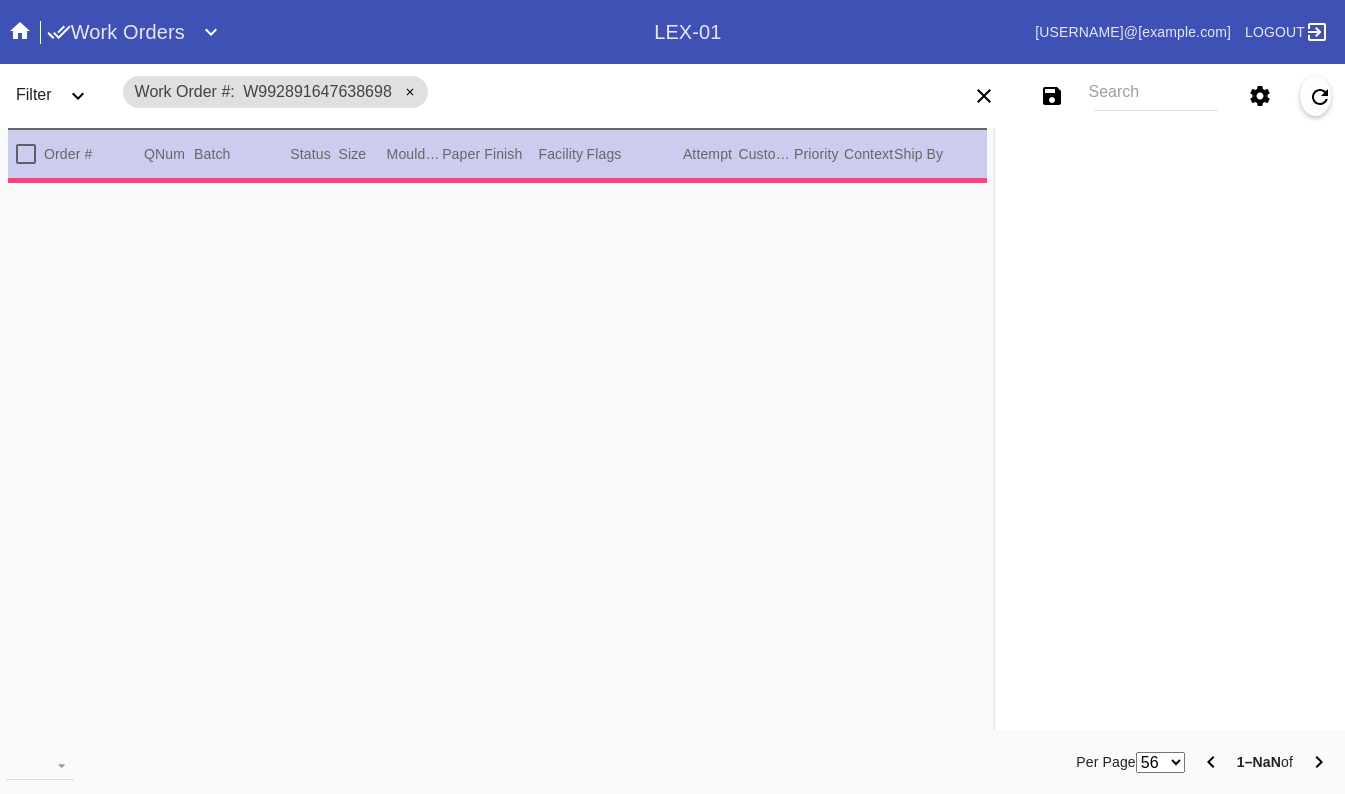 scroll, scrollTop: 0, scrollLeft: 0, axis: both 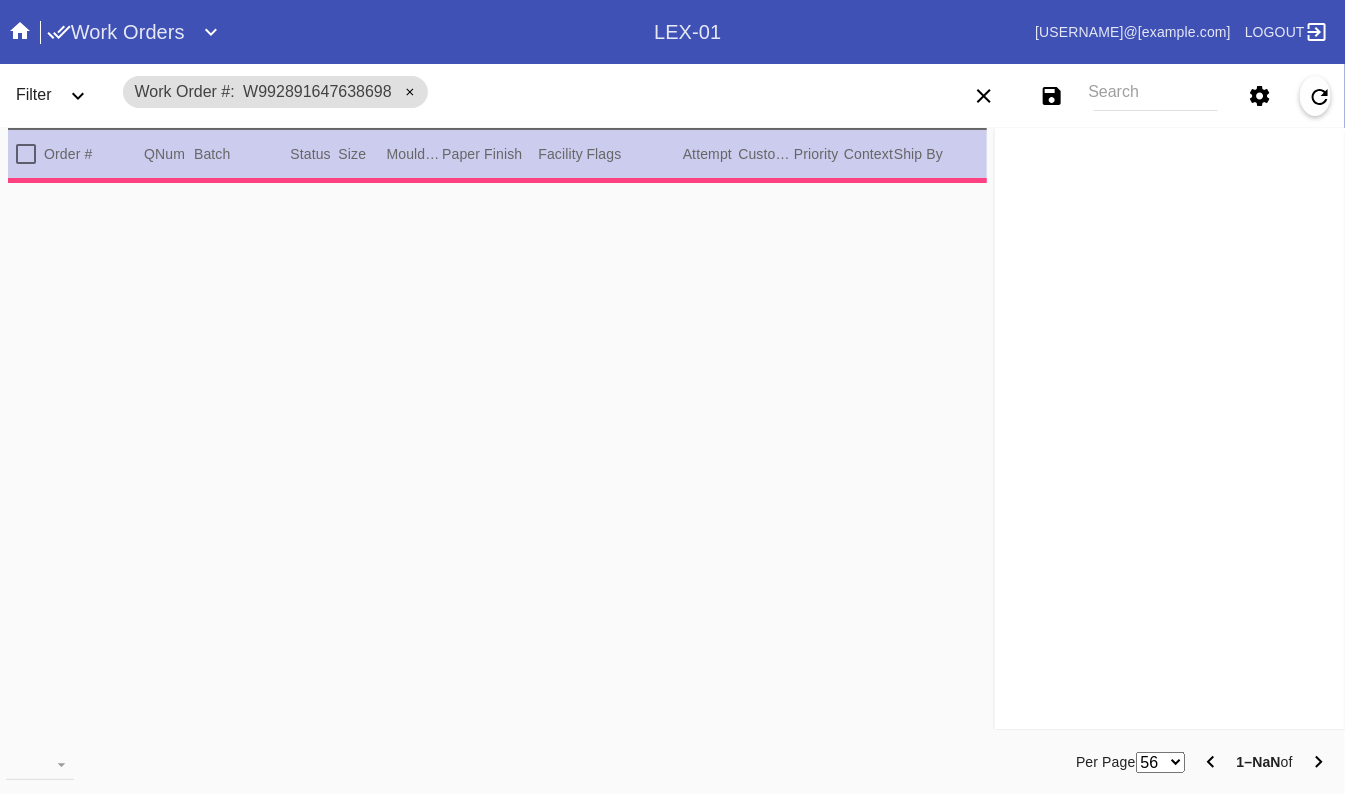 type on "1.5" 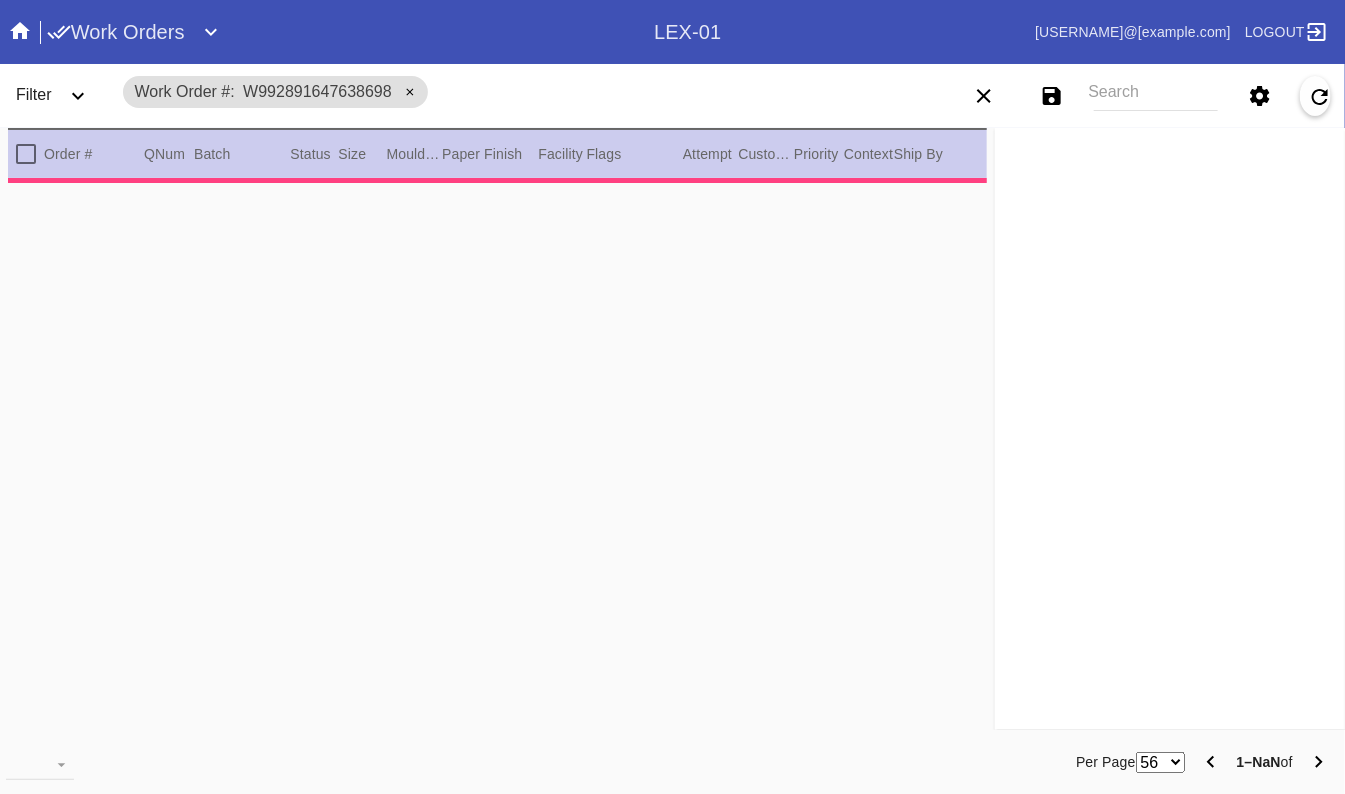 type on "1.5" 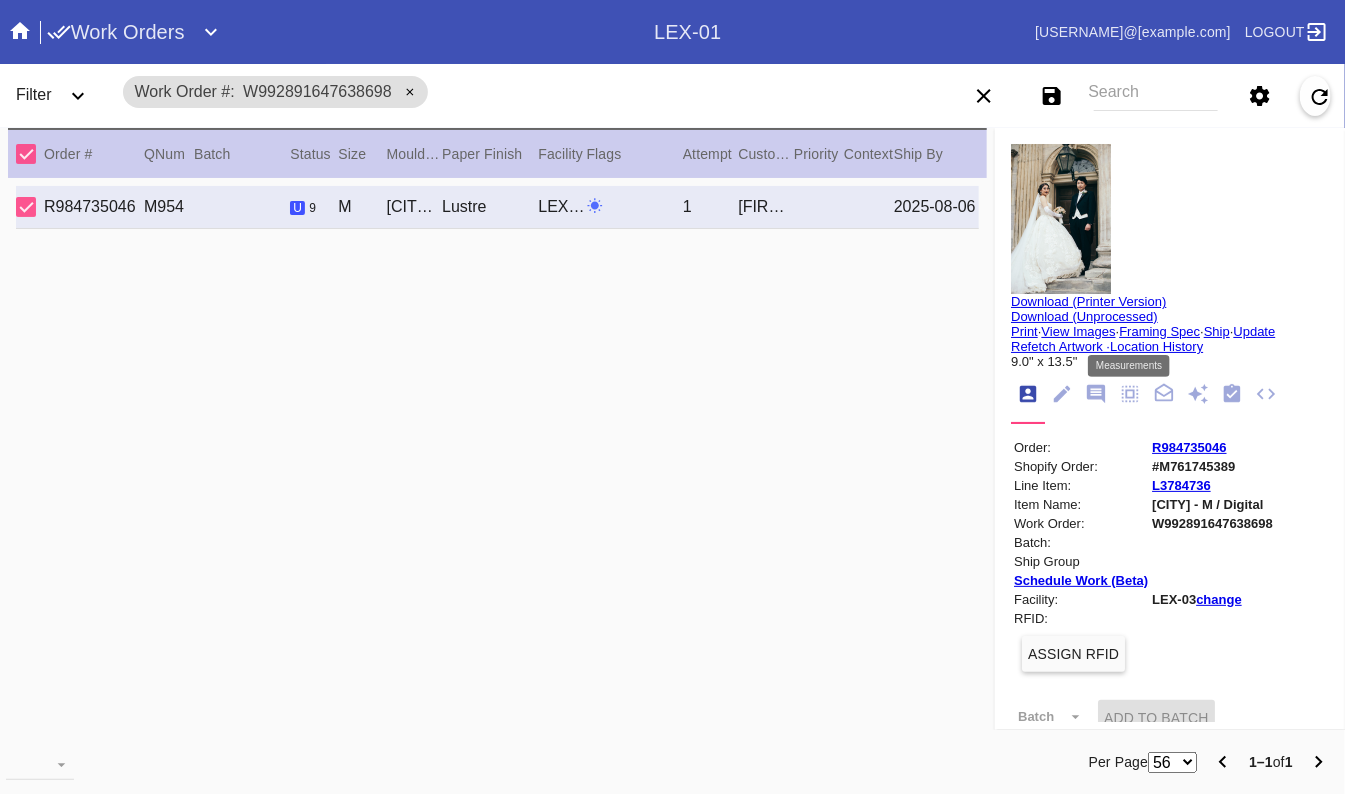 click 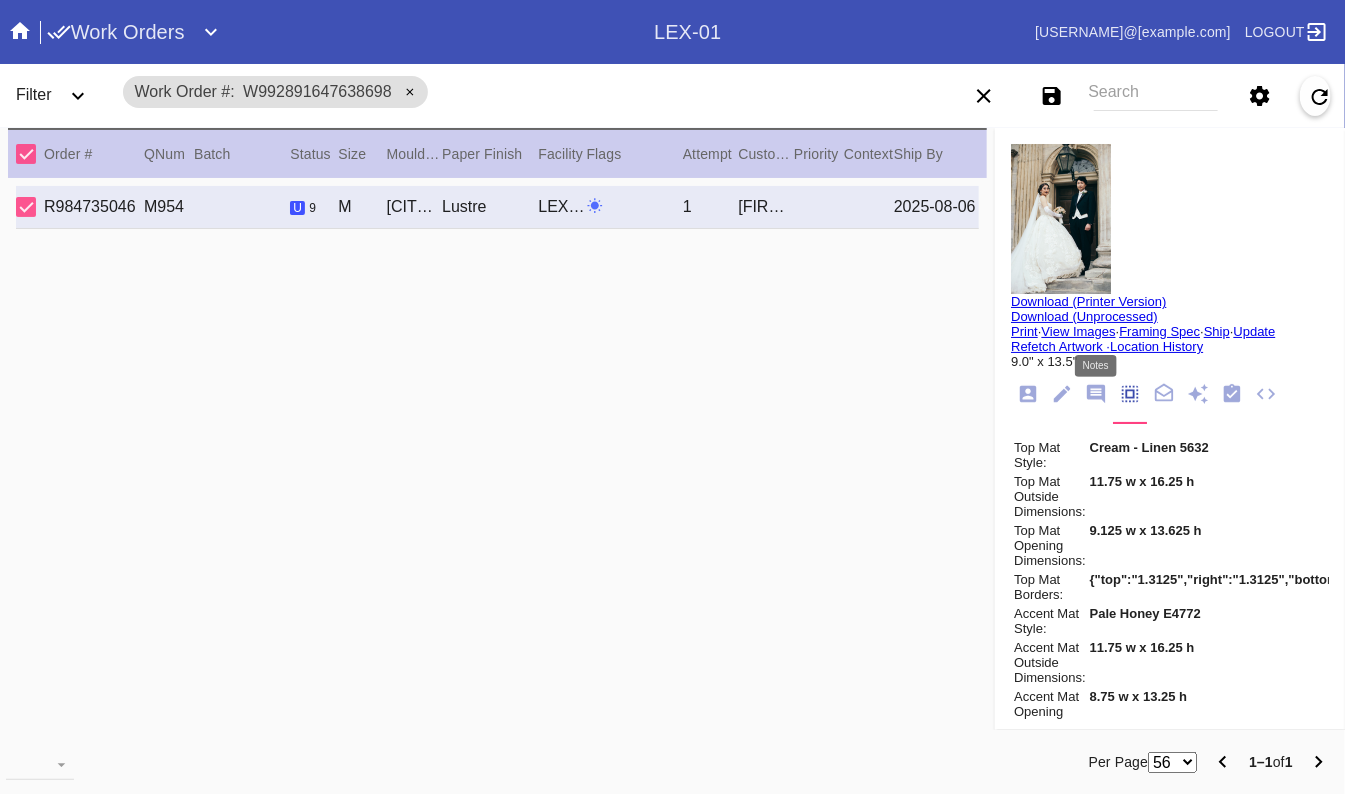click 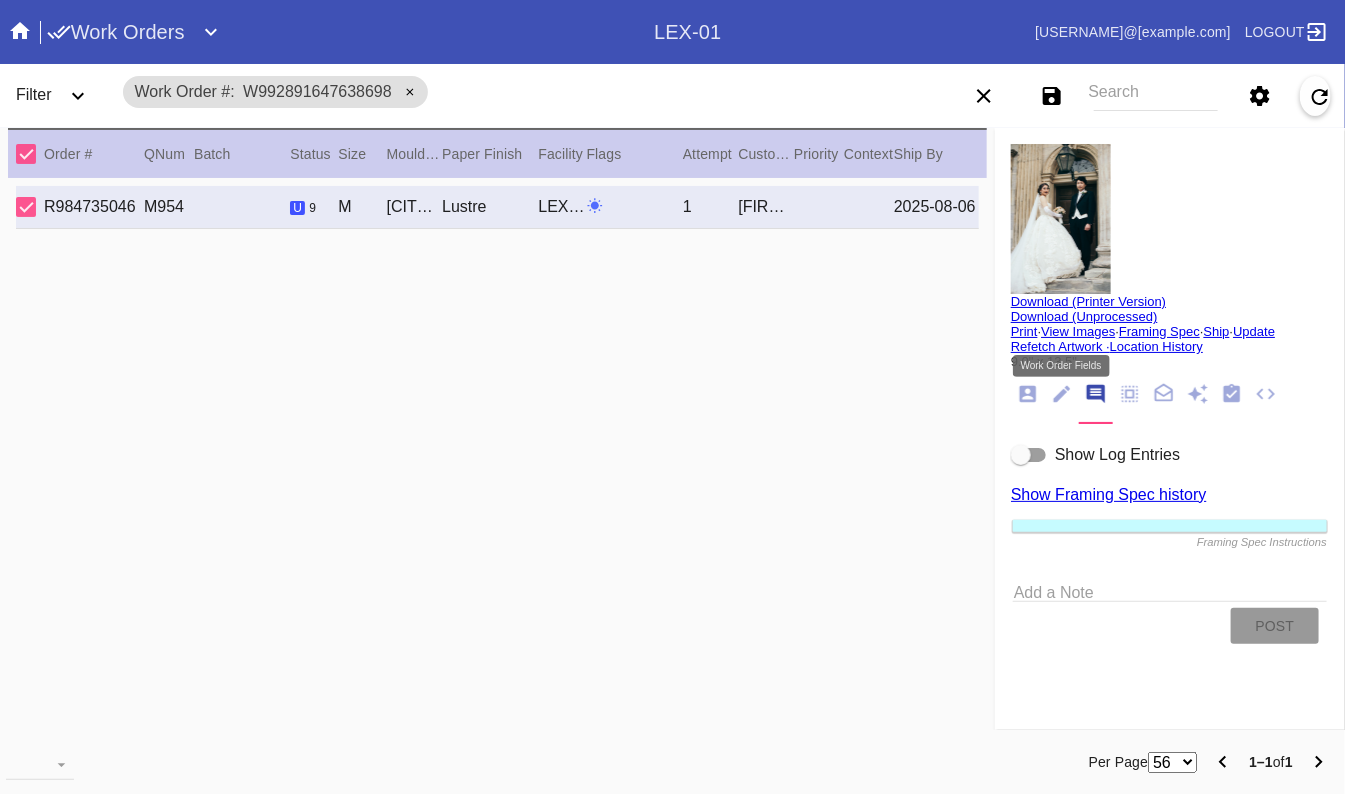 click 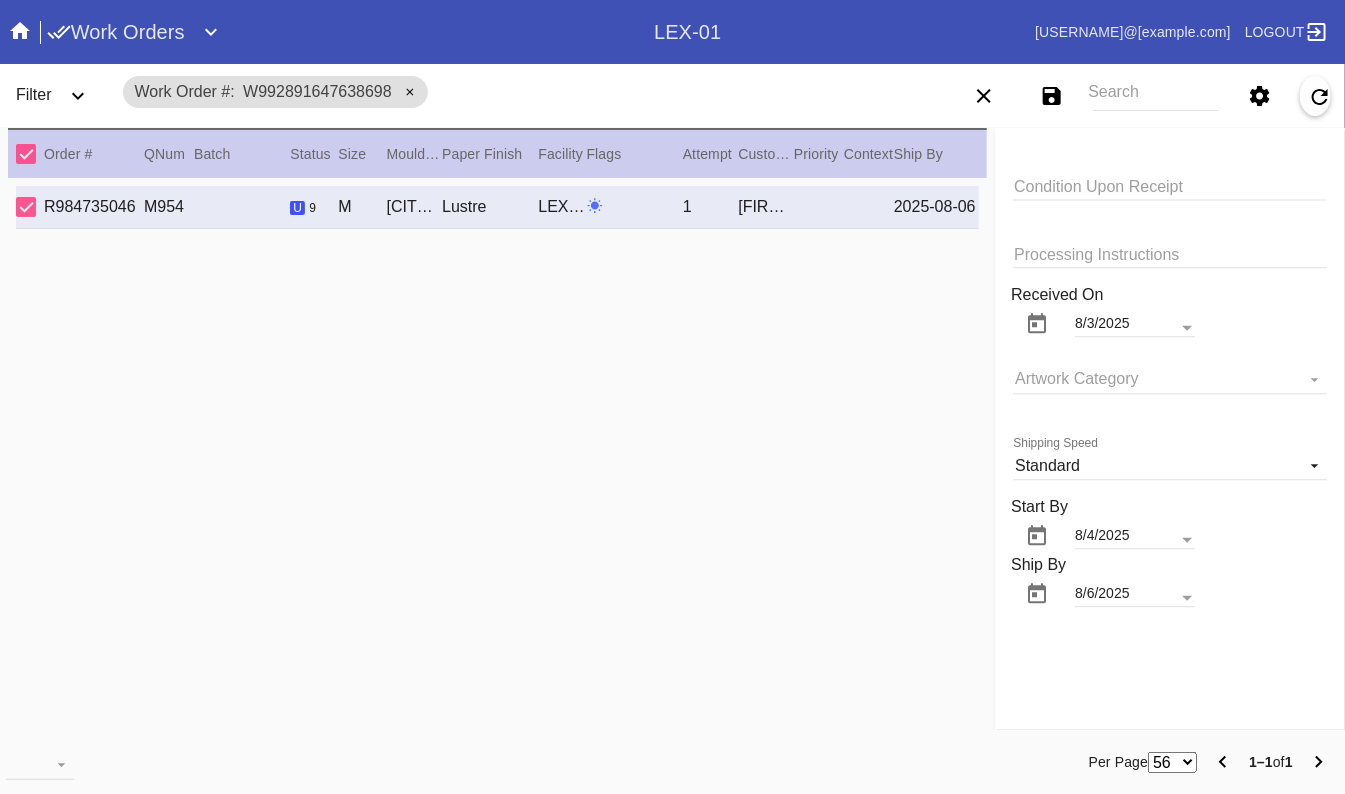 scroll, scrollTop: 1745, scrollLeft: 0, axis: vertical 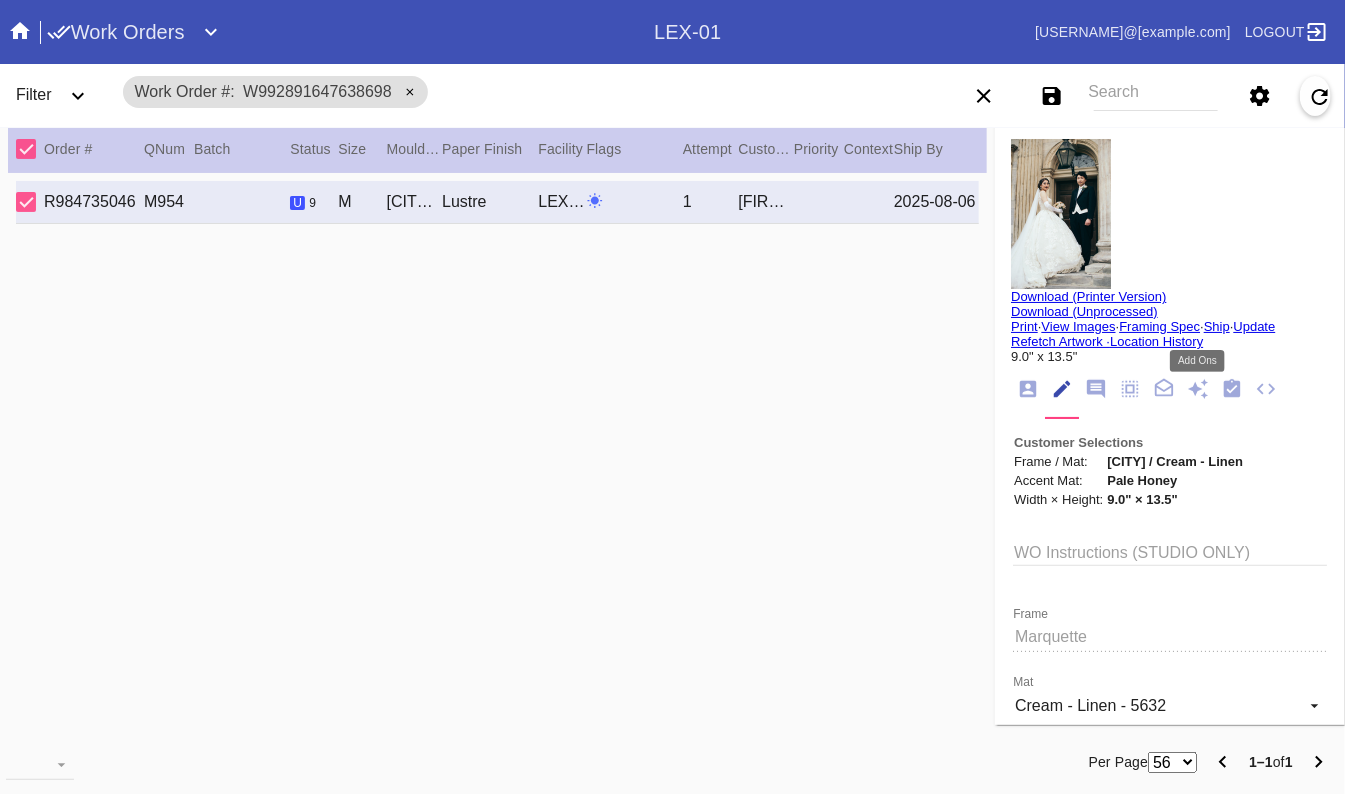 click 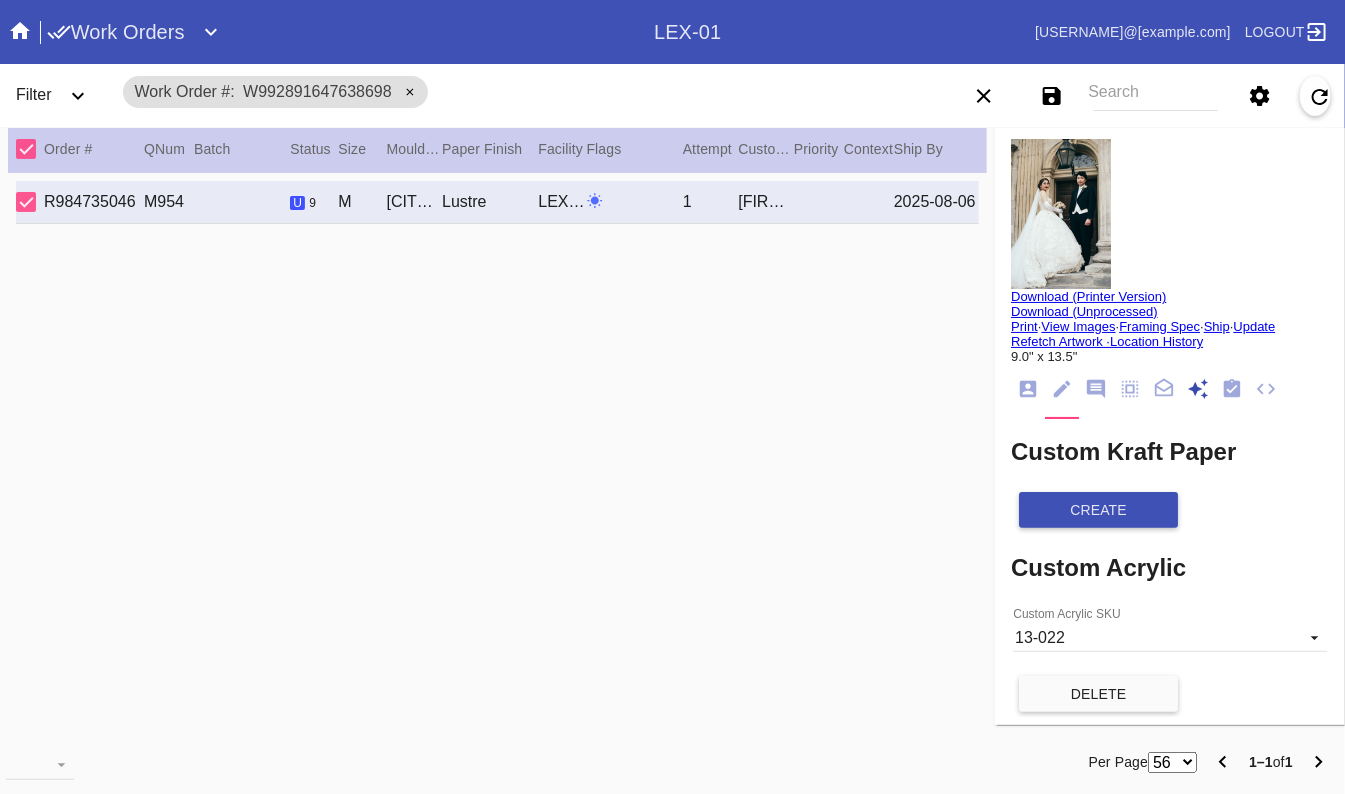 scroll, scrollTop: 272, scrollLeft: 0, axis: vertical 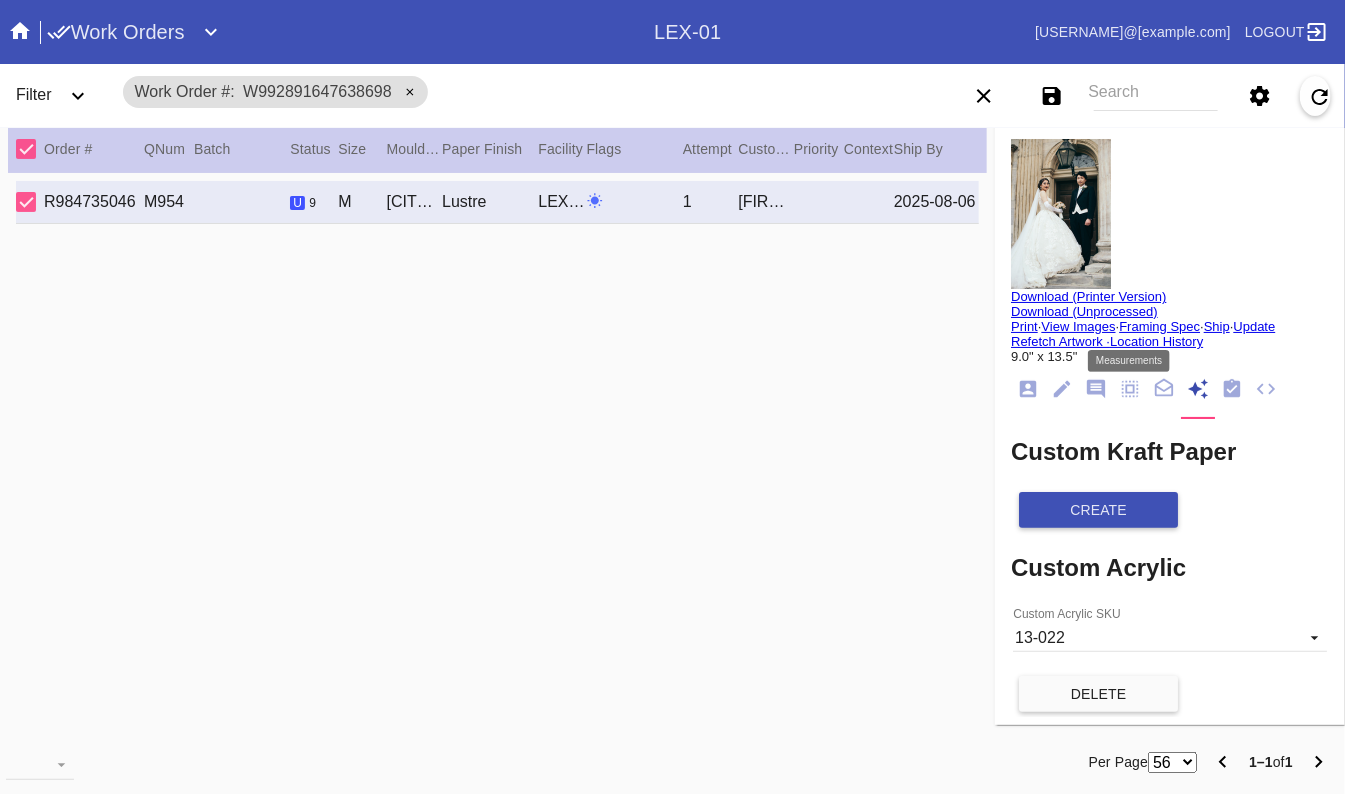 click 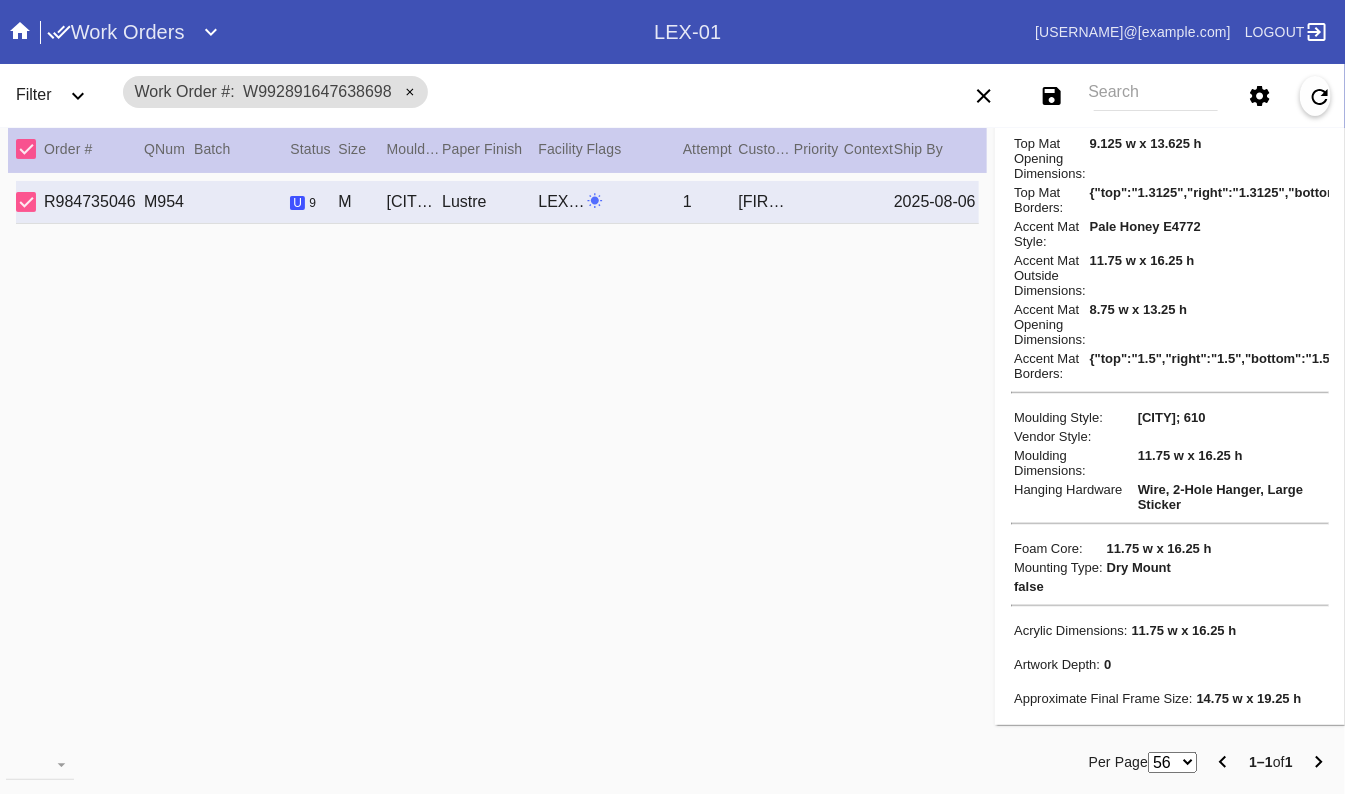 scroll, scrollTop: 386, scrollLeft: 0, axis: vertical 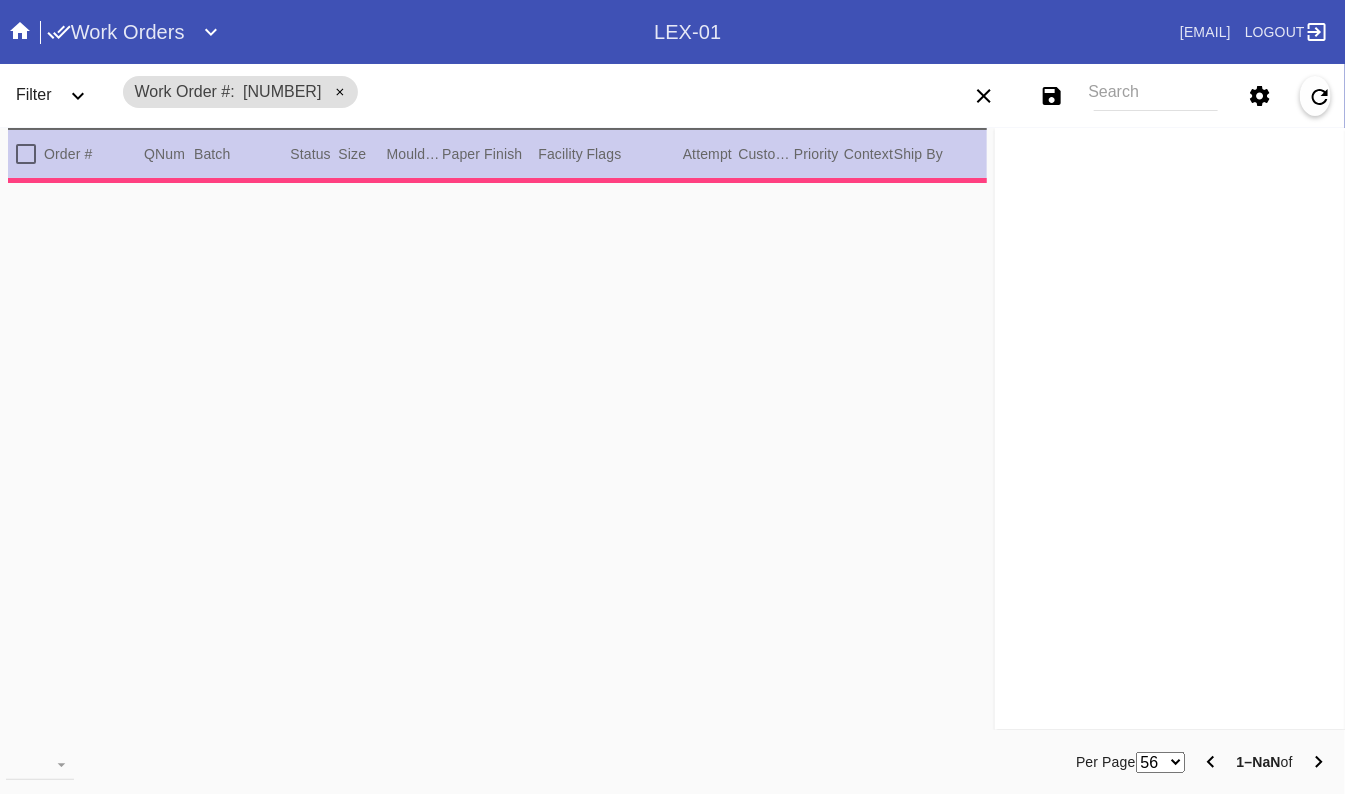 type on "1.5" 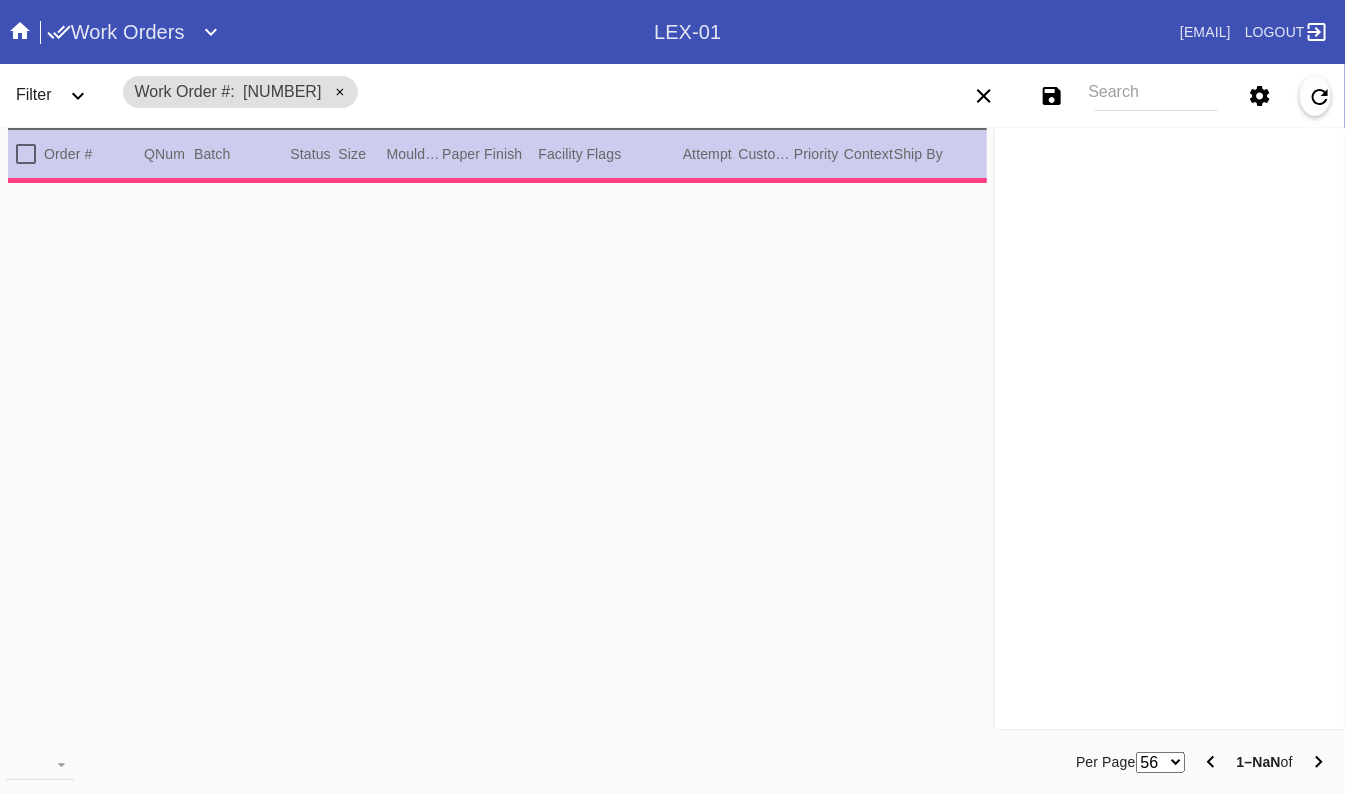 type on "1.5" 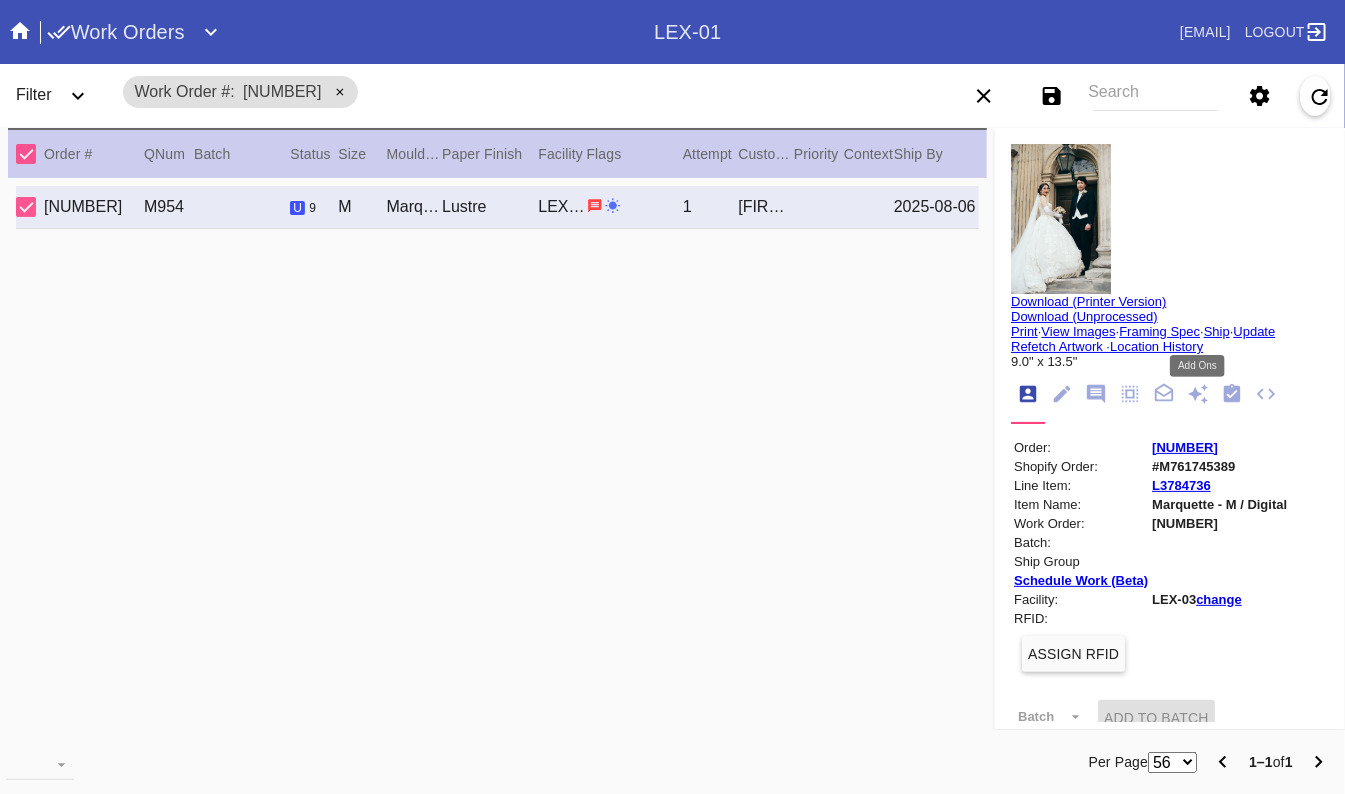 click 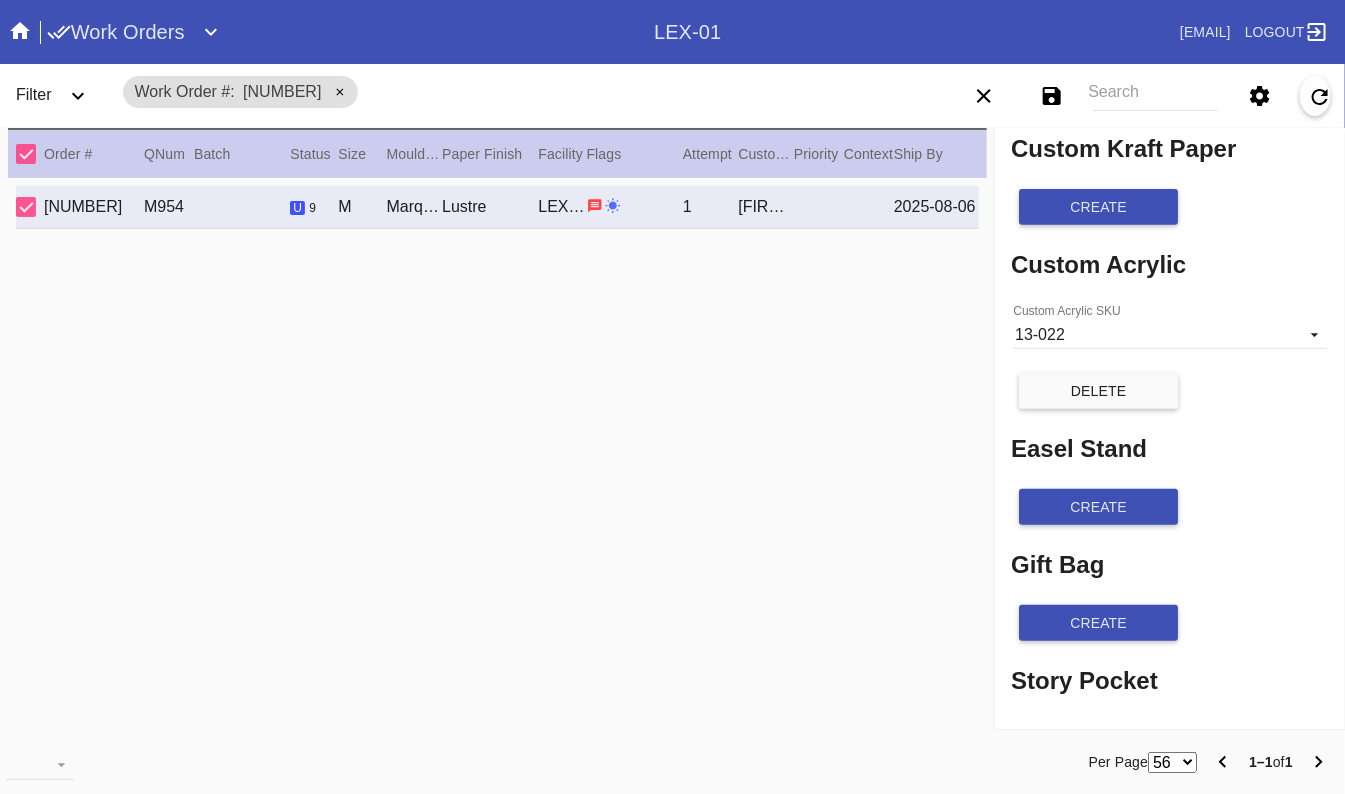 scroll, scrollTop: 304, scrollLeft: 0, axis: vertical 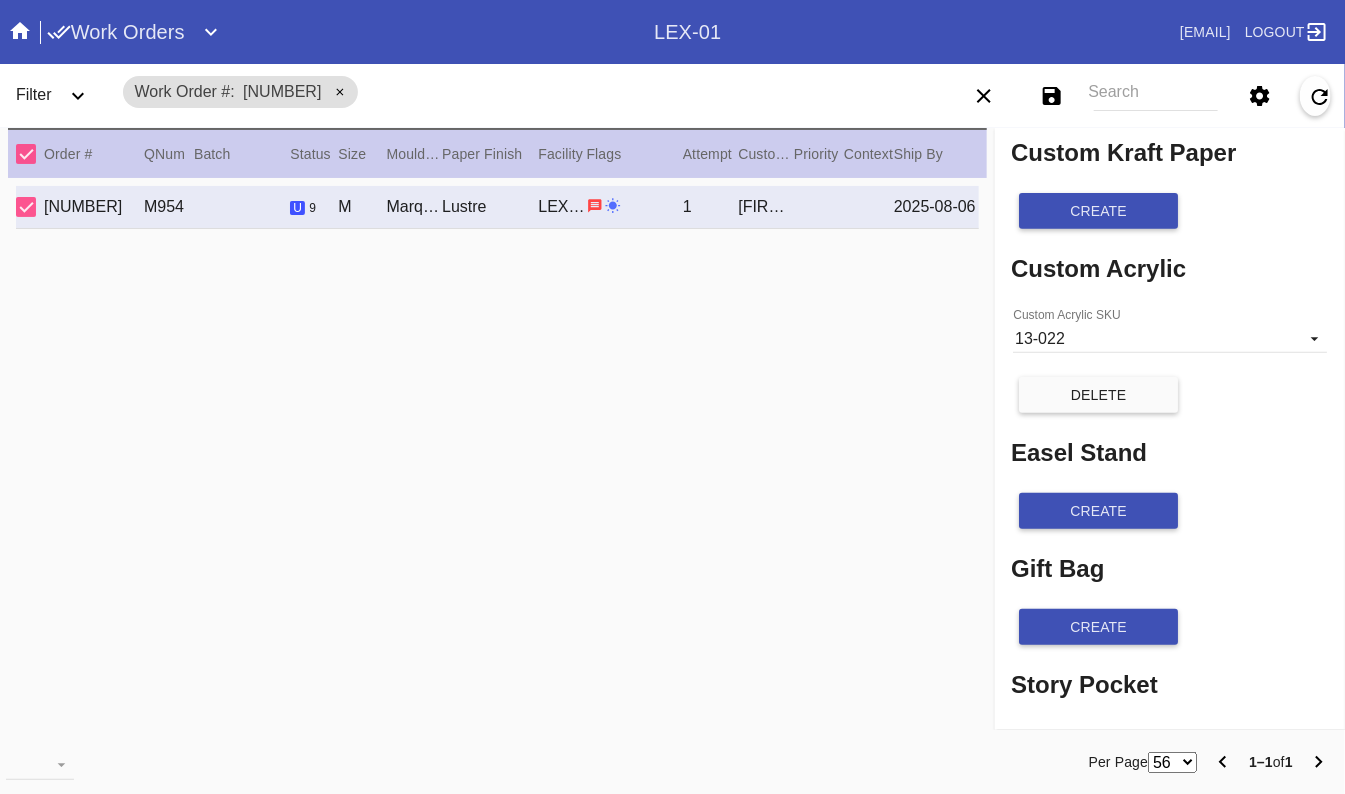 click on "delete" at bounding box center [1098, 395] 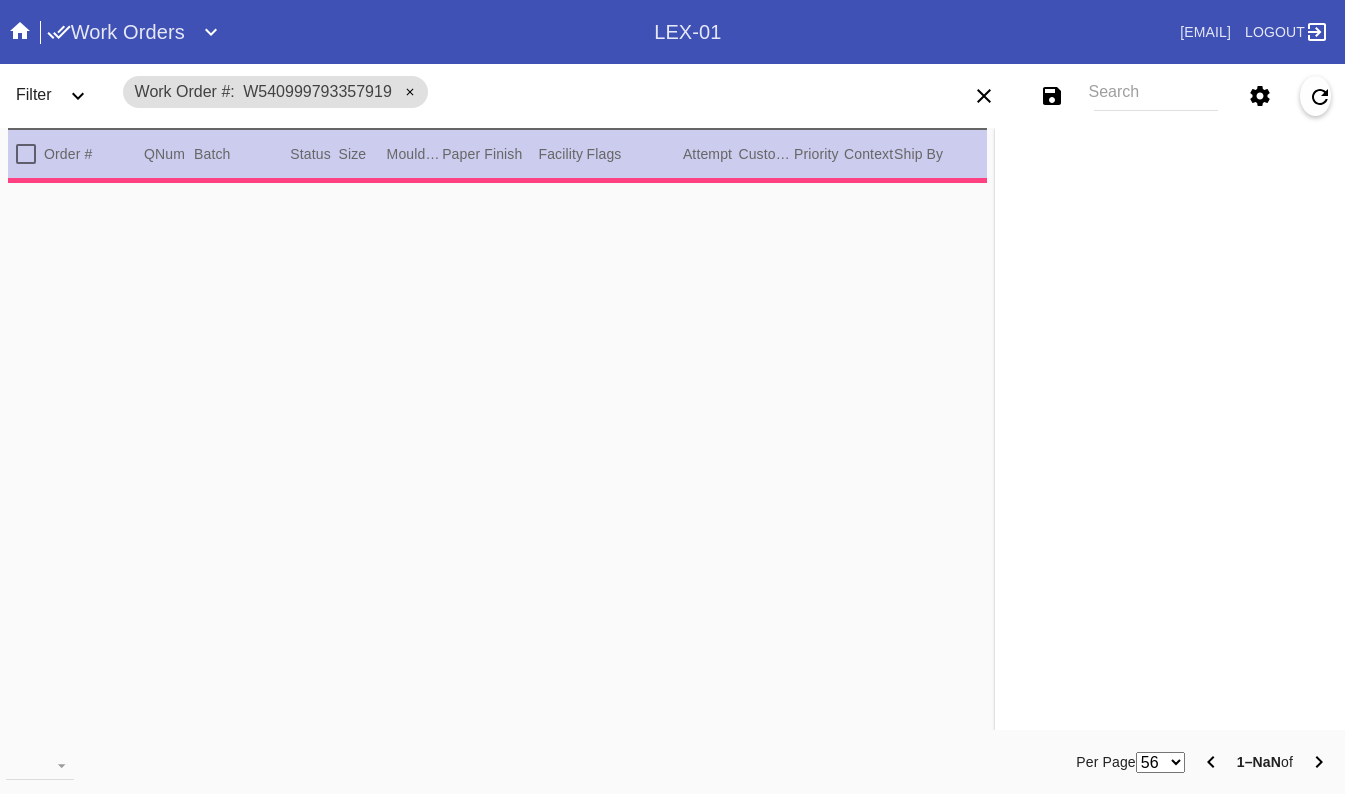 scroll, scrollTop: 0, scrollLeft: 0, axis: both 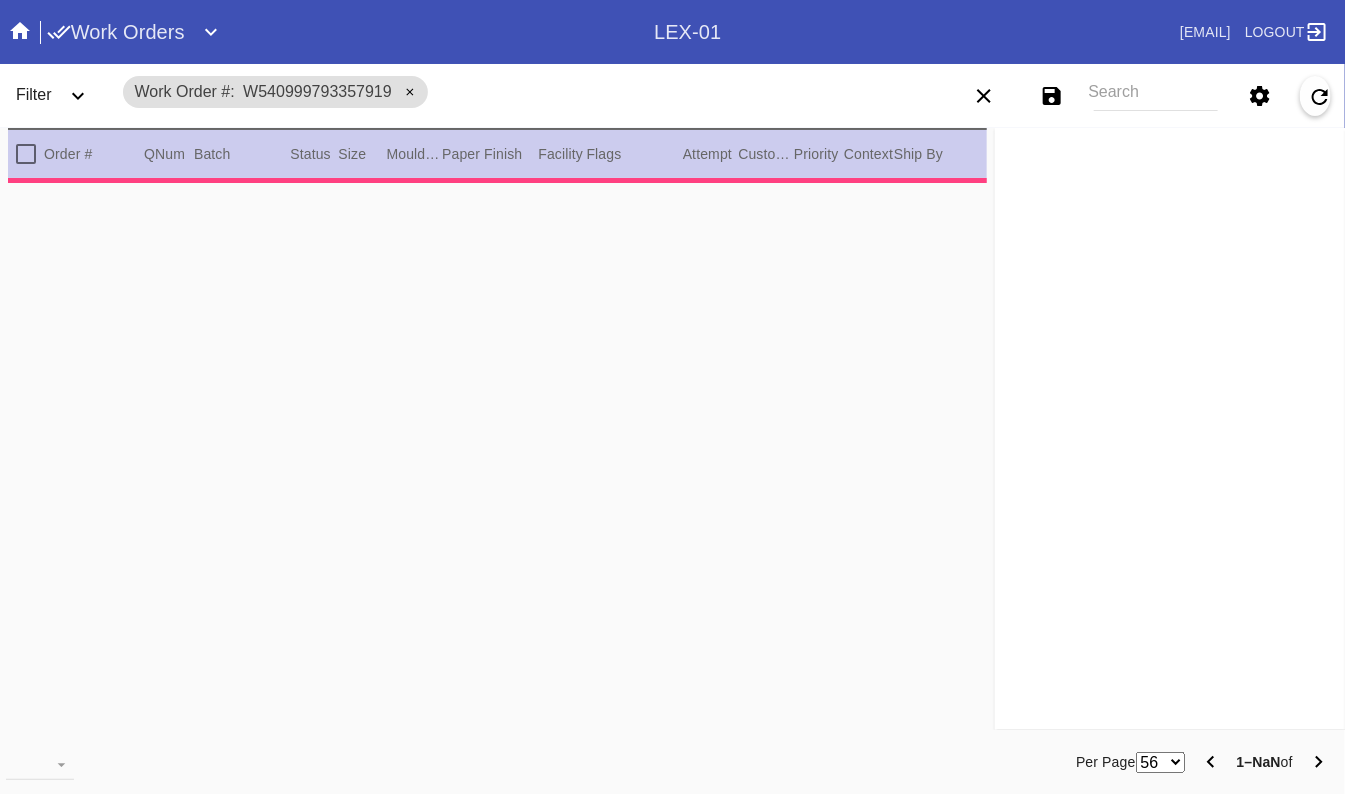 type on "1.5" 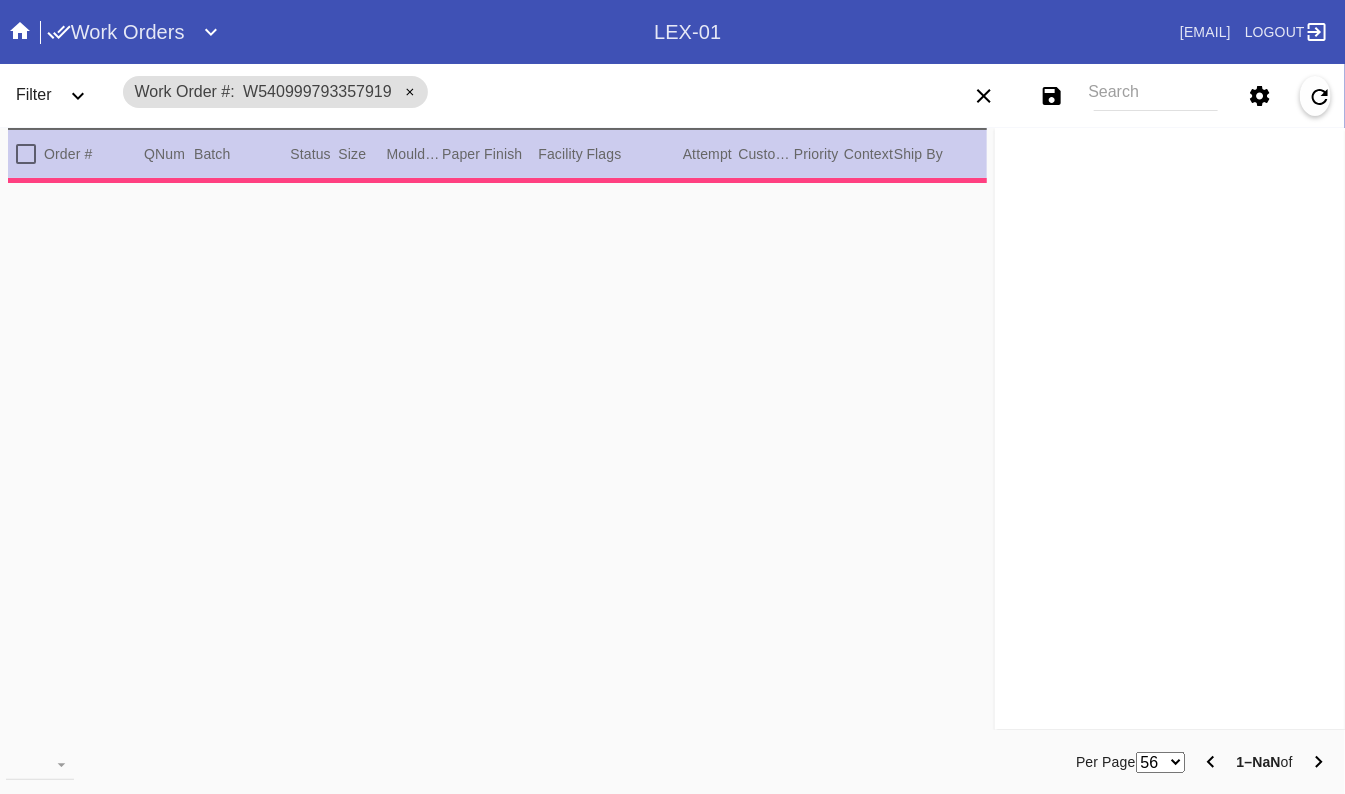 type on "1.5" 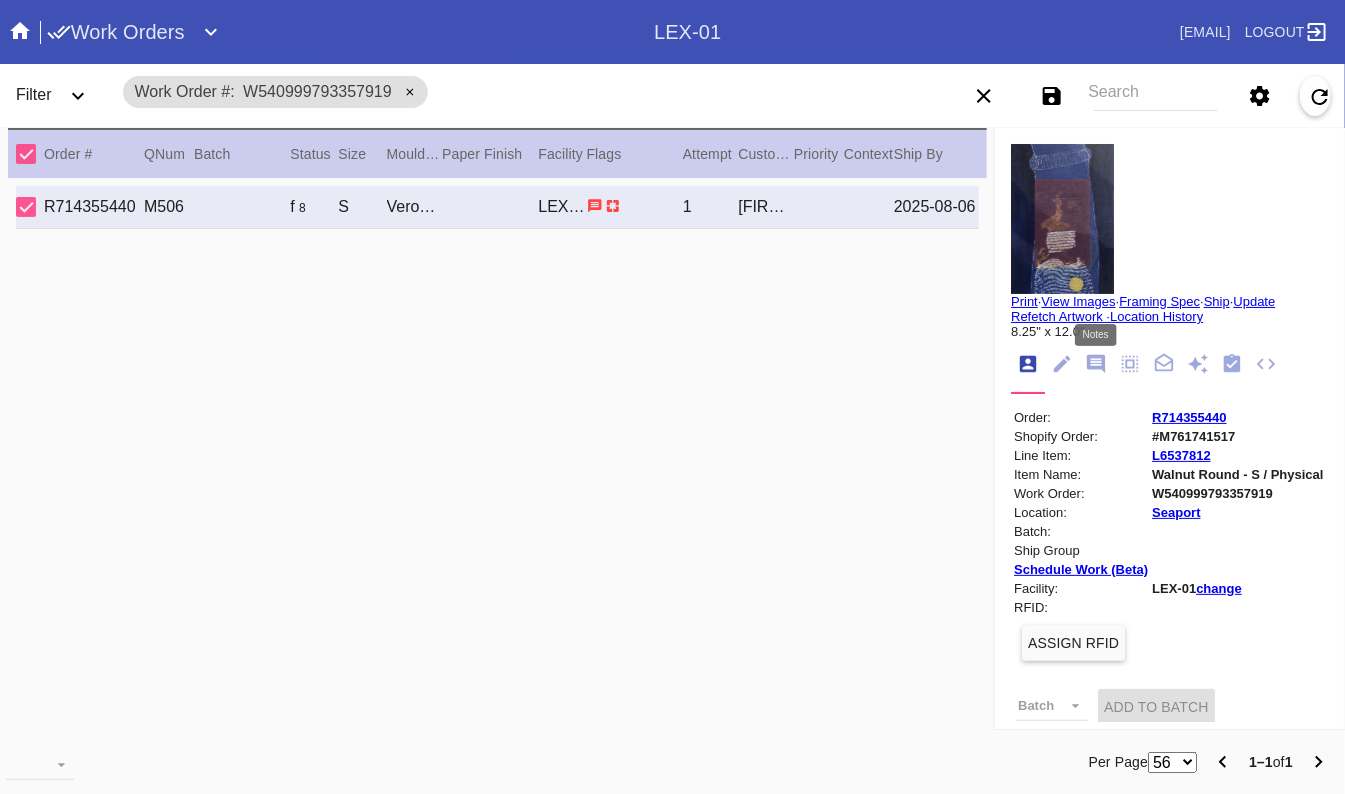 click 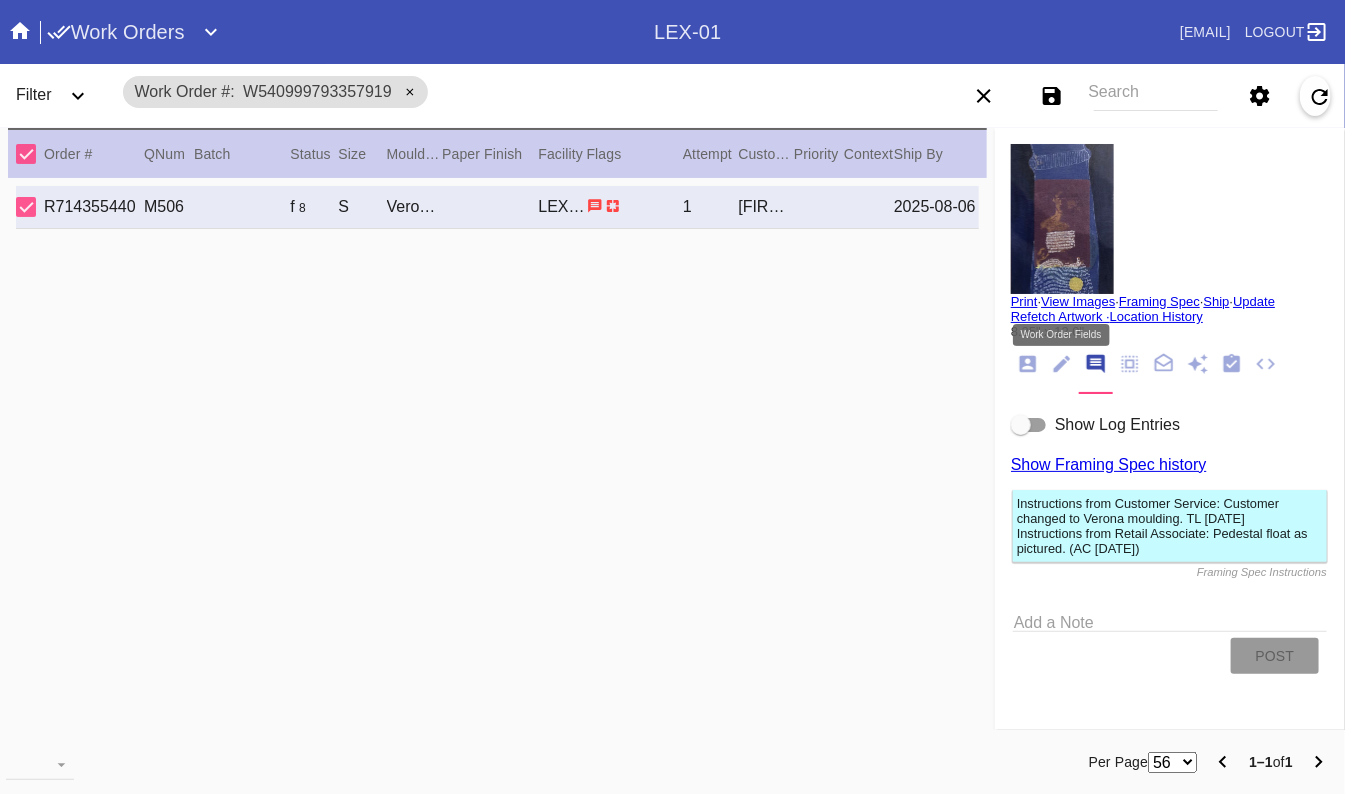 click 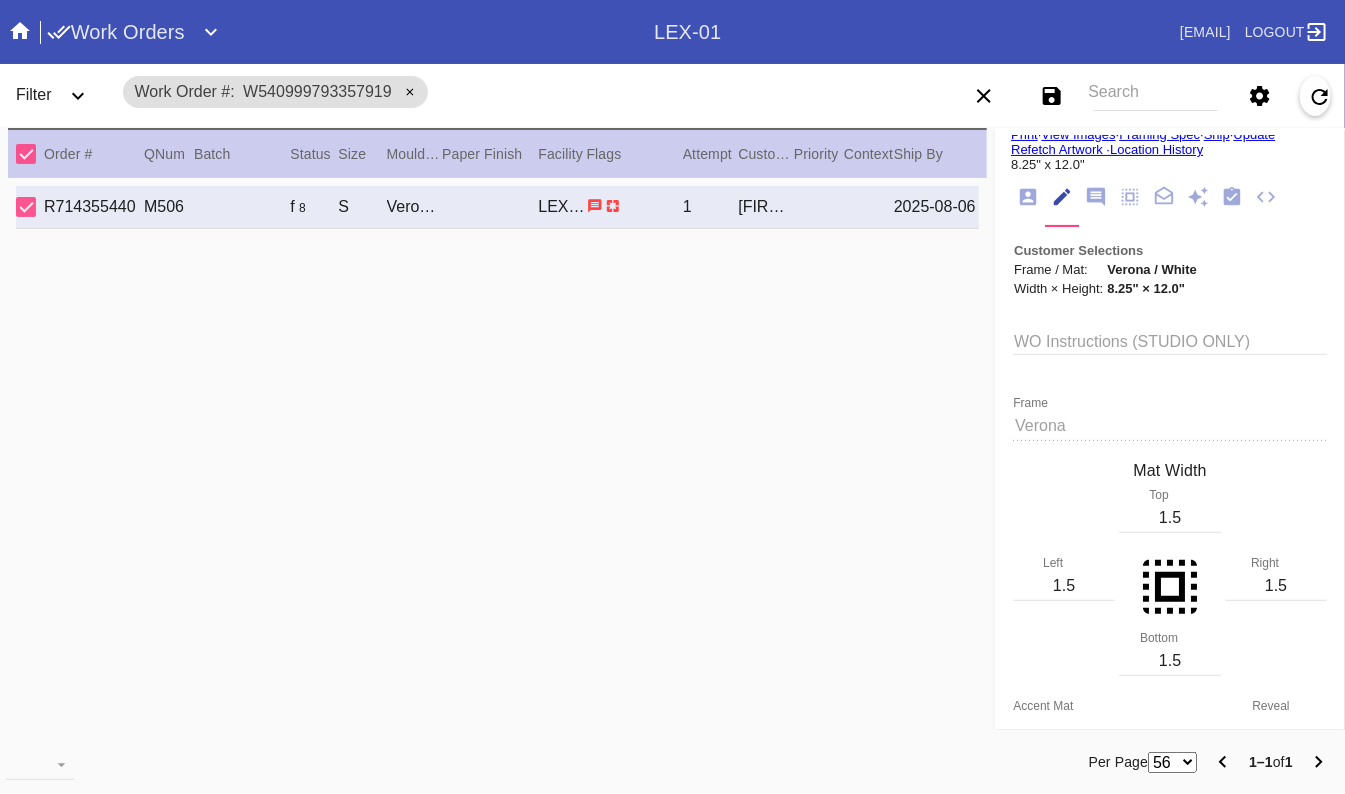 scroll, scrollTop: 0, scrollLeft: 0, axis: both 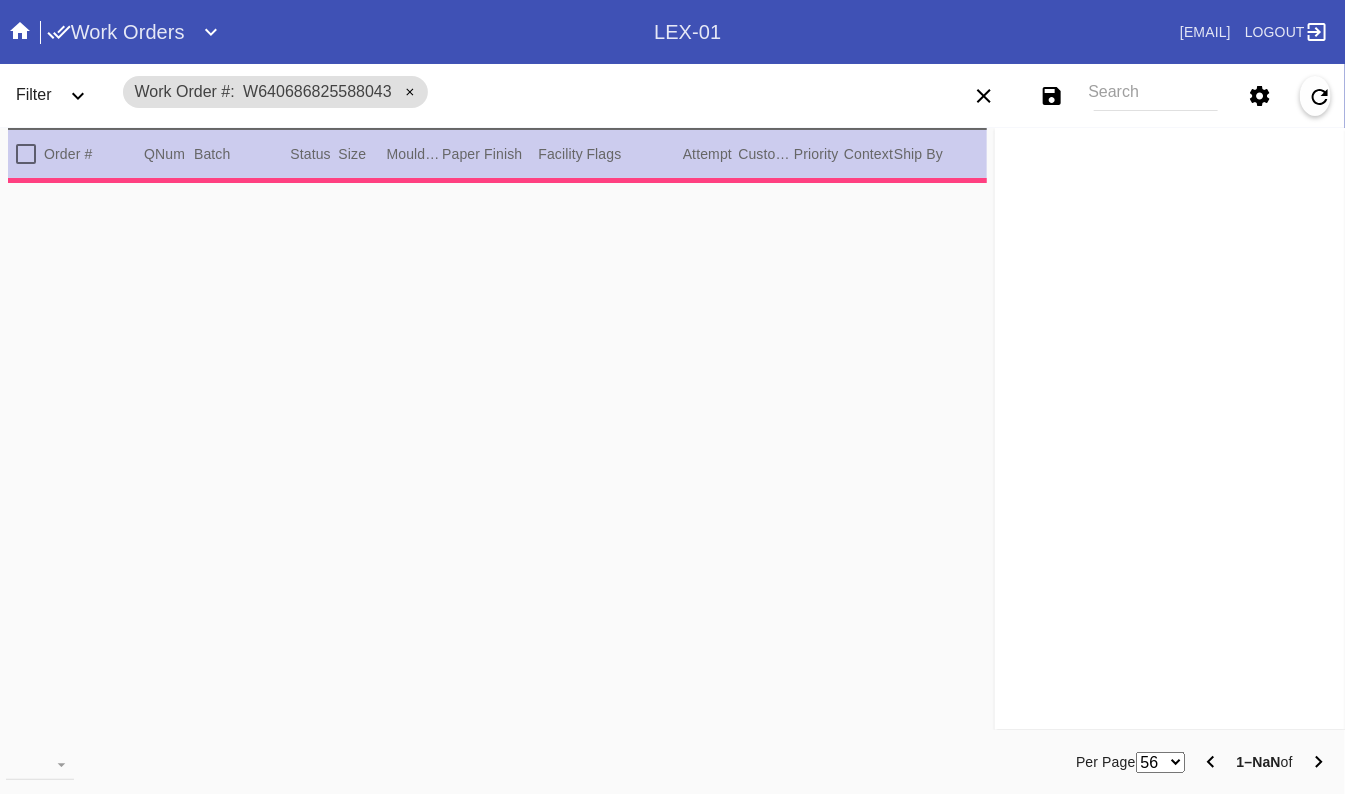 type on "1.5" 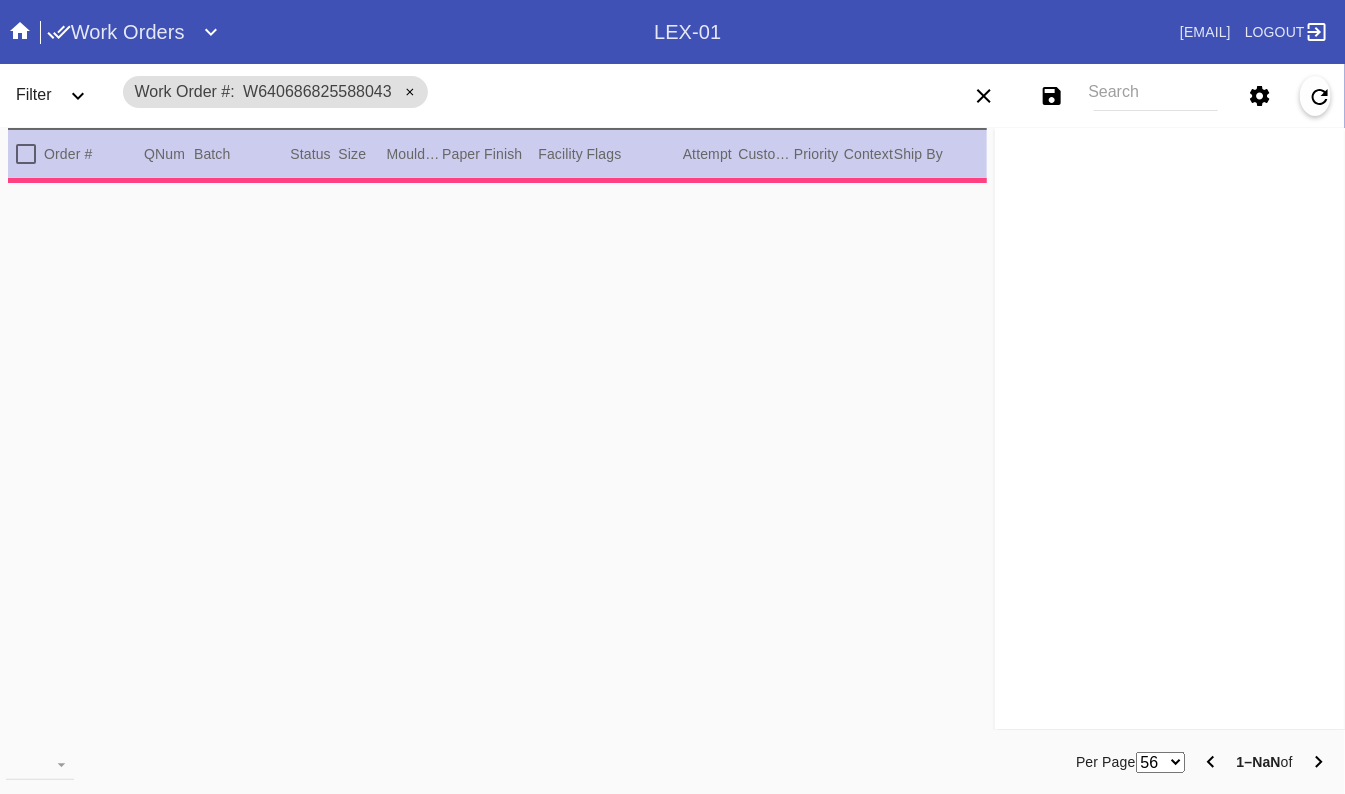 type on "1.75" 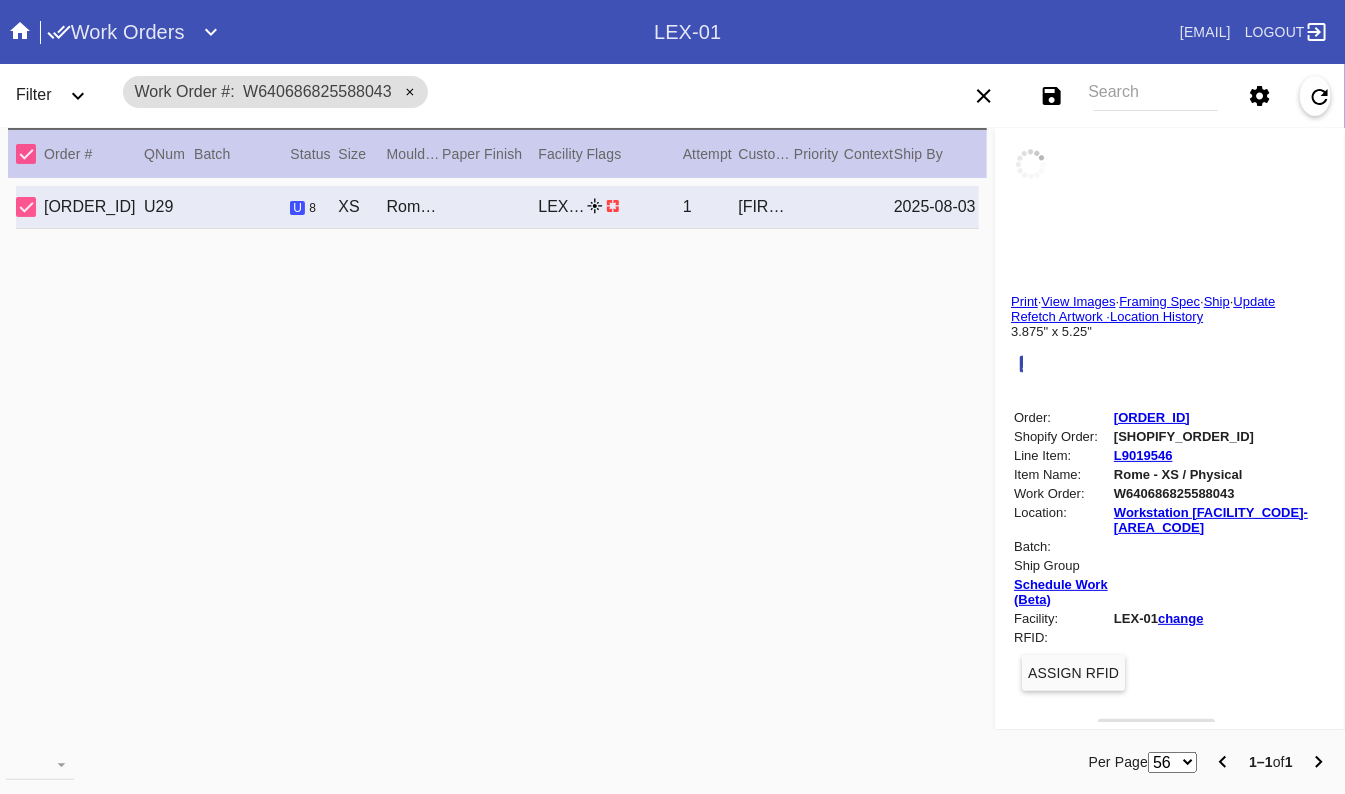 type on "August 15, 2019" 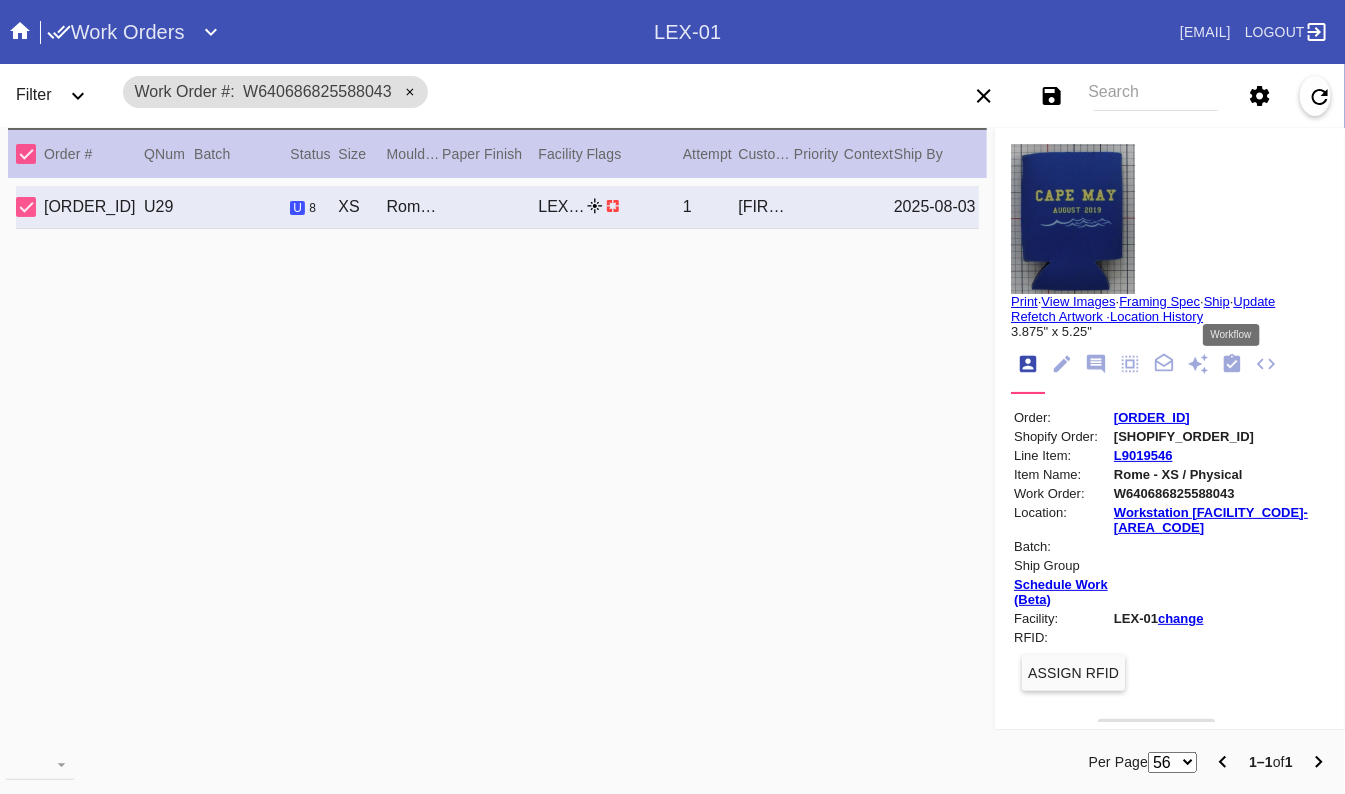 click 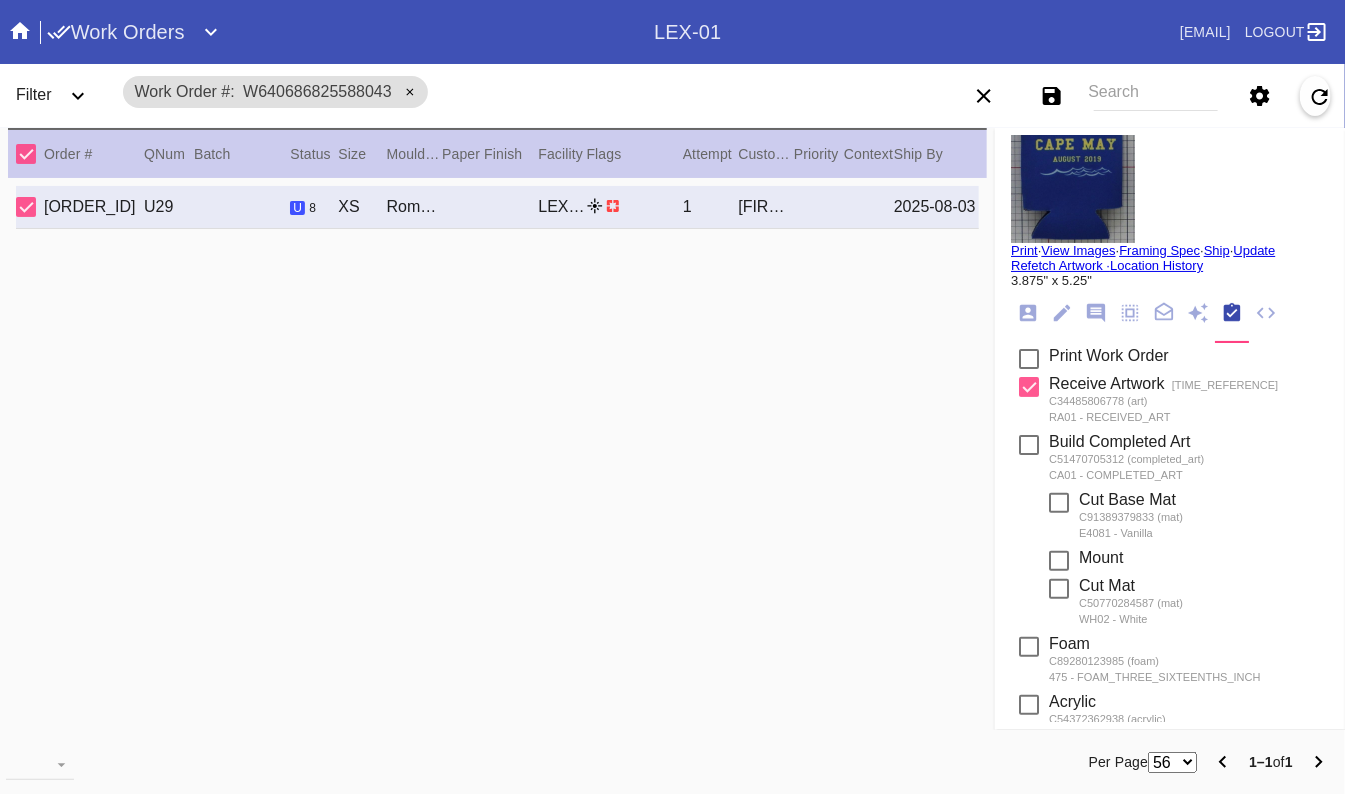 scroll, scrollTop: 491, scrollLeft: 0, axis: vertical 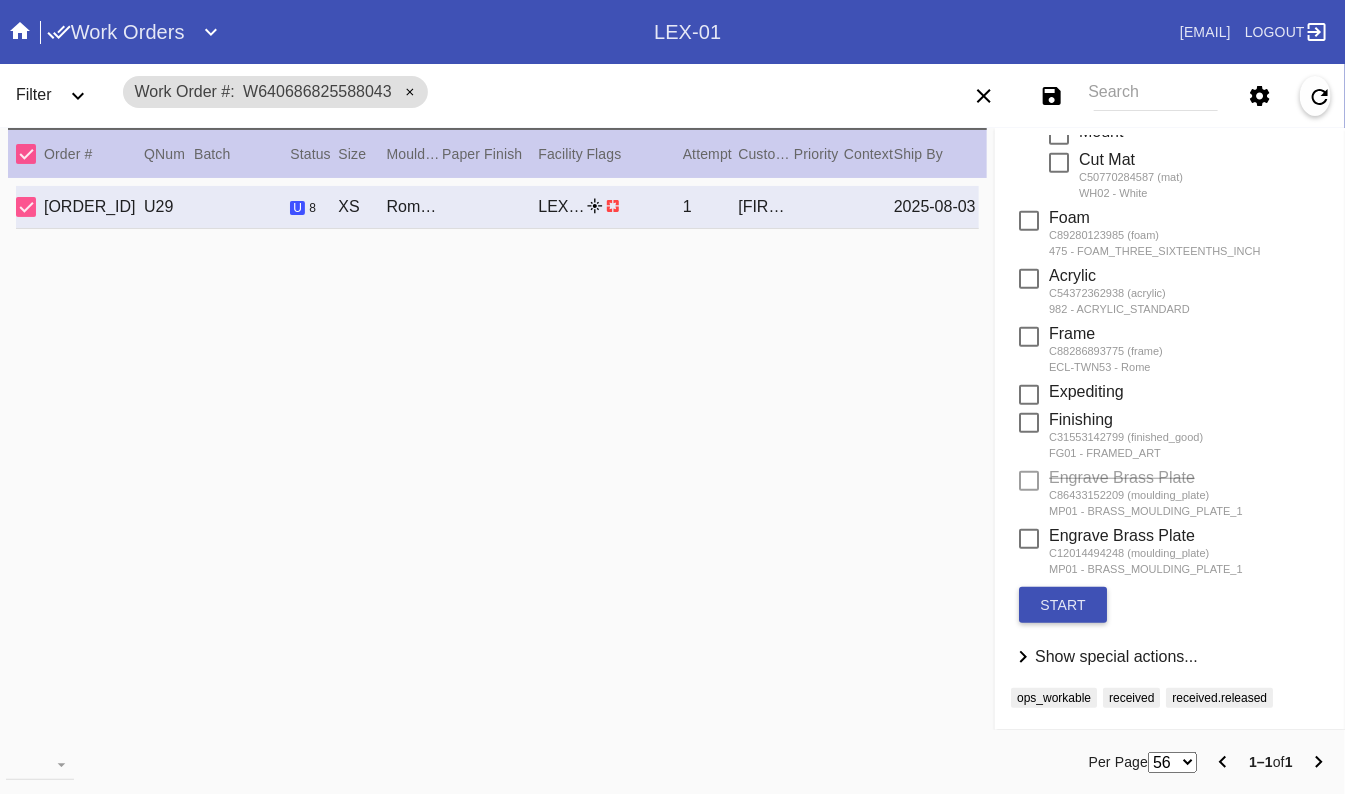 click on "Show special actions..." at bounding box center [1116, 656] 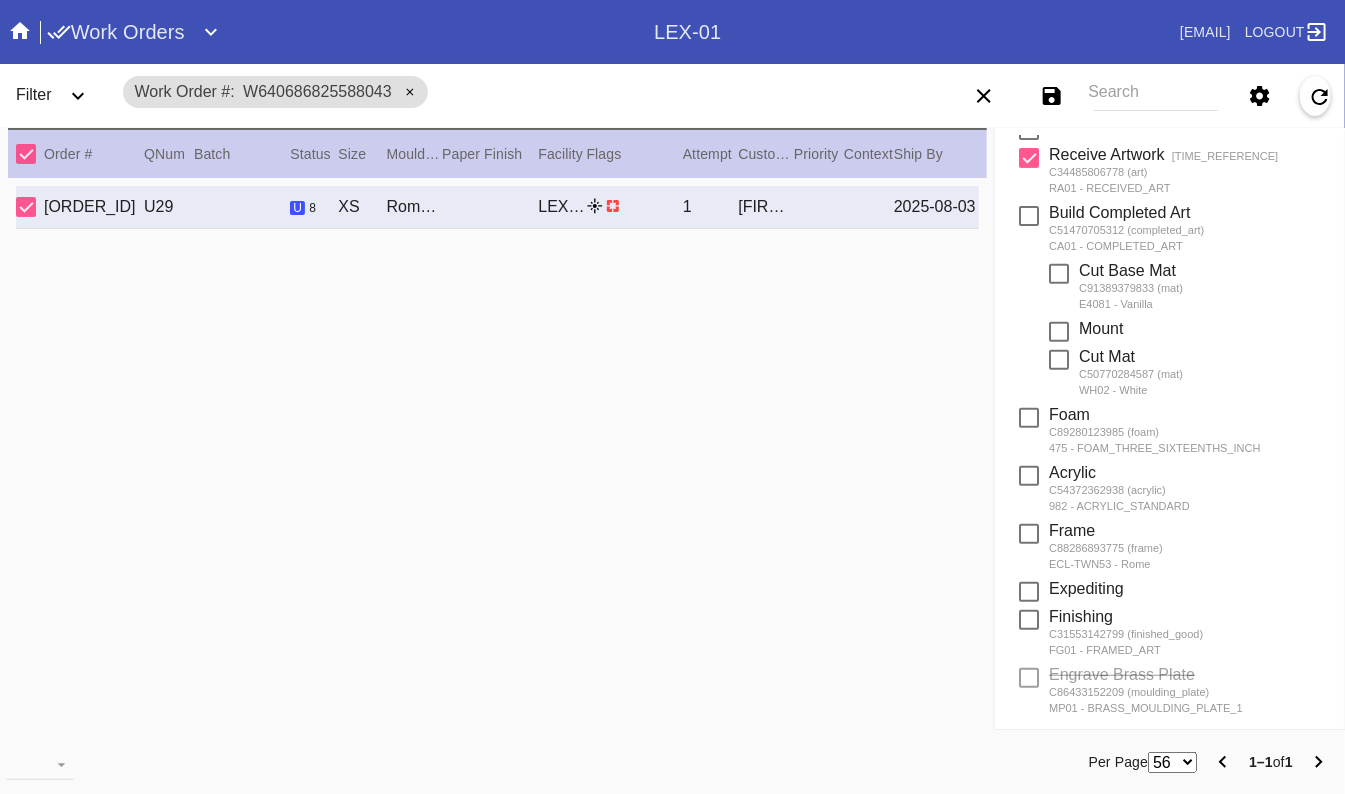 scroll, scrollTop: 0, scrollLeft: 0, axis: both 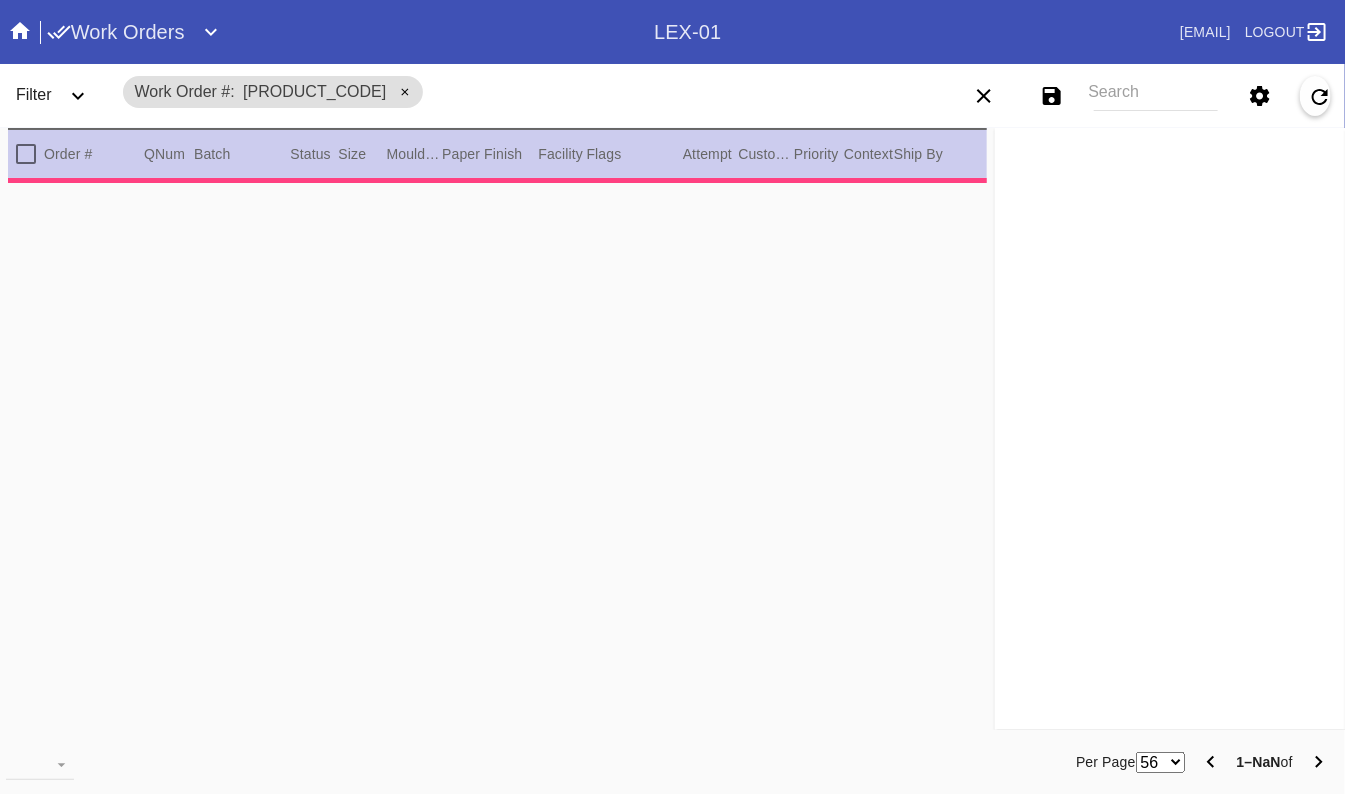 type on "2.0" 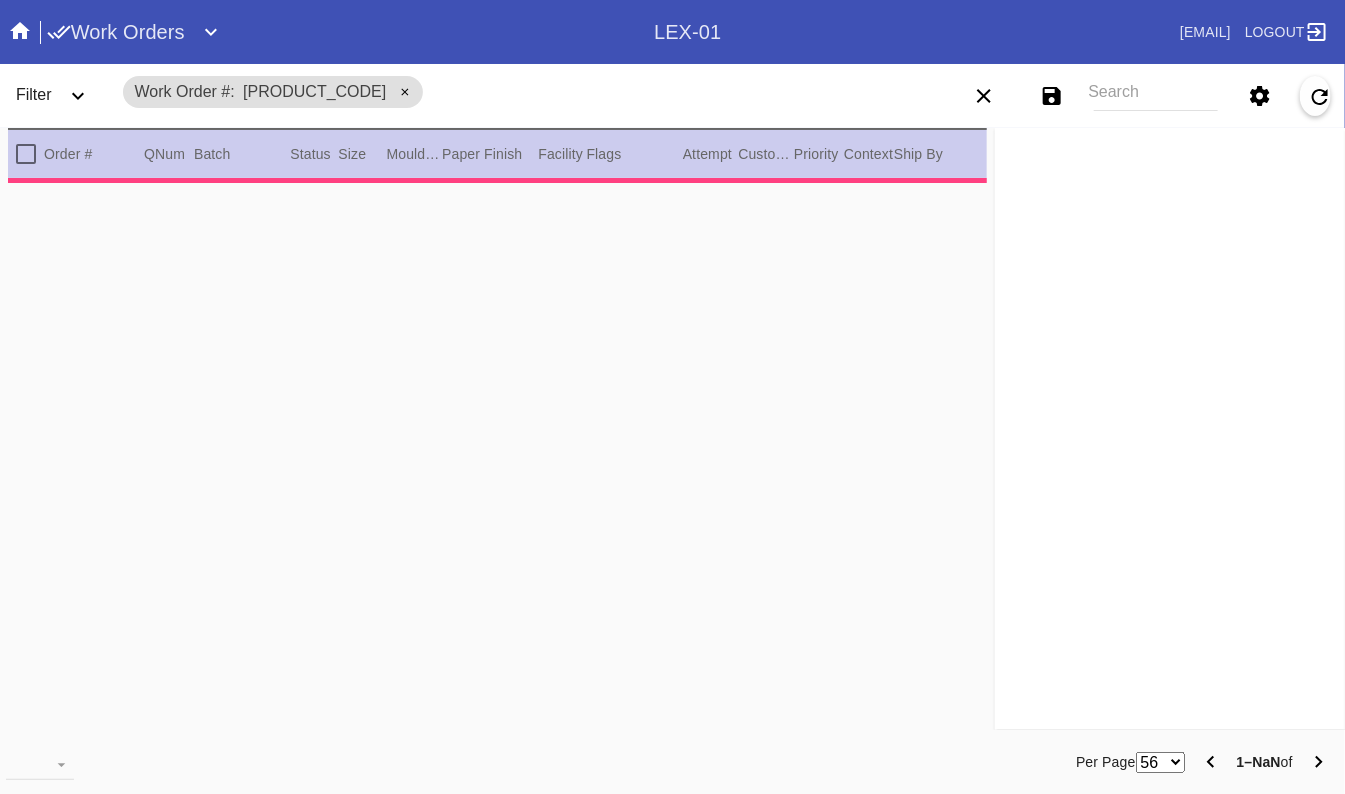 type on "2.0" 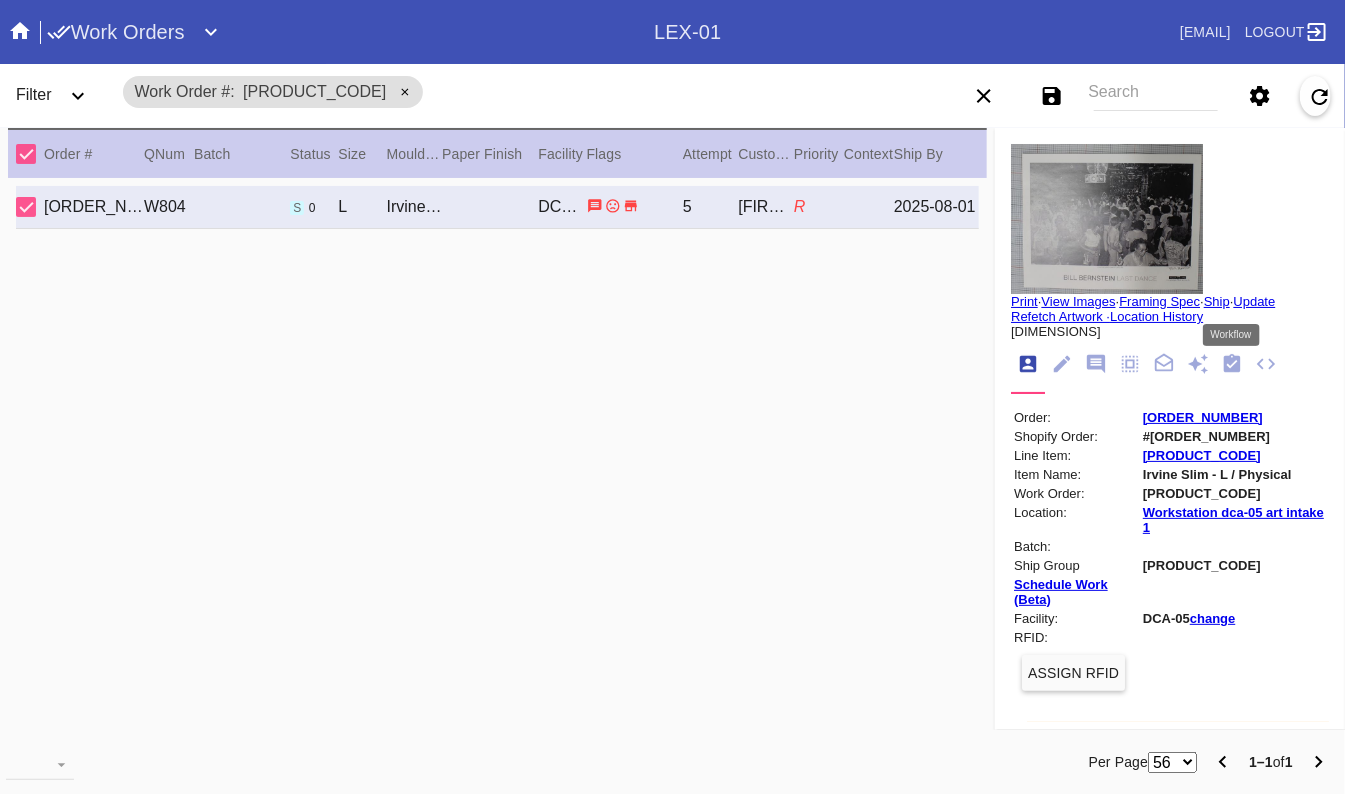click 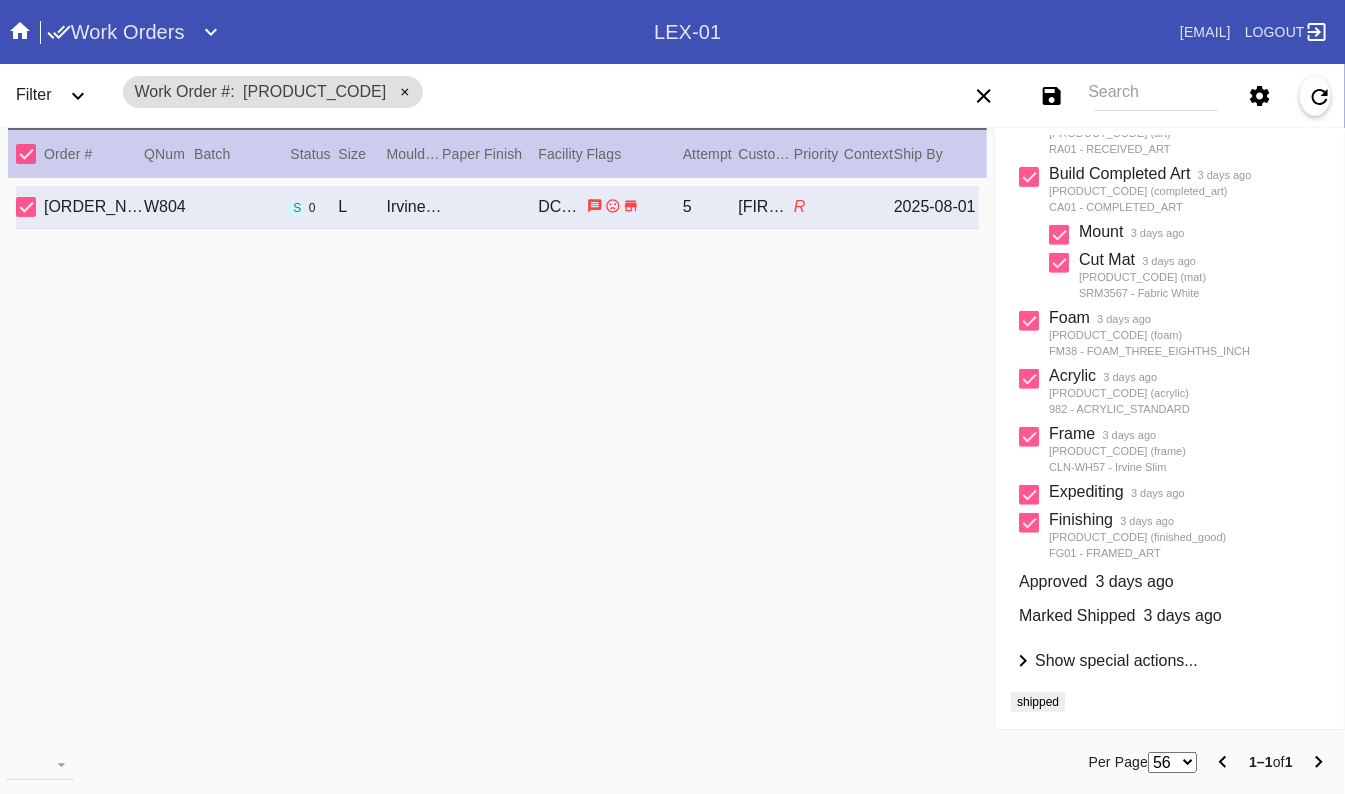 scroll, scrollTop: 336, scrollLeft: 0, axis: vertical 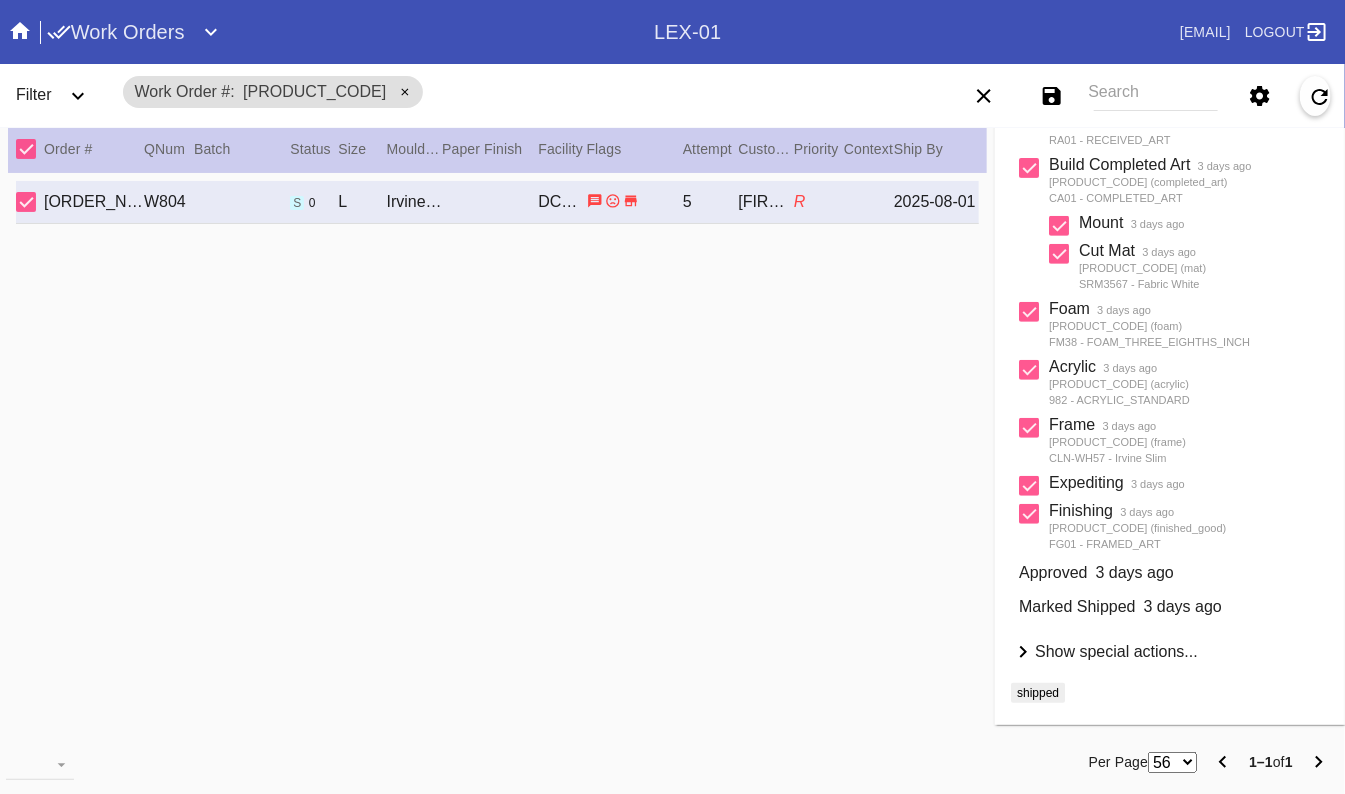 click on "Show special actions..." at bounding box center [1116, 651] 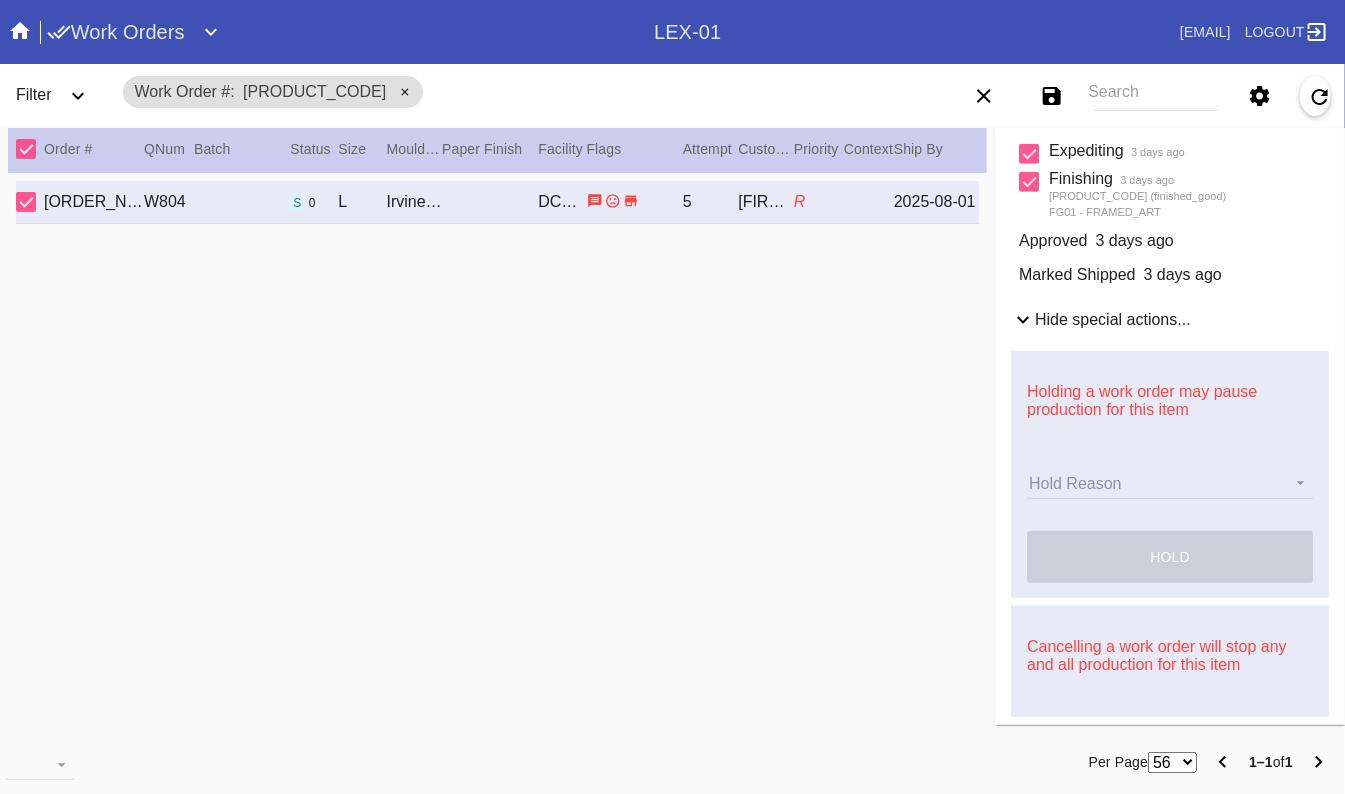 scroll, scrollTop: 657, scrollLeft: 0, axis: vertical 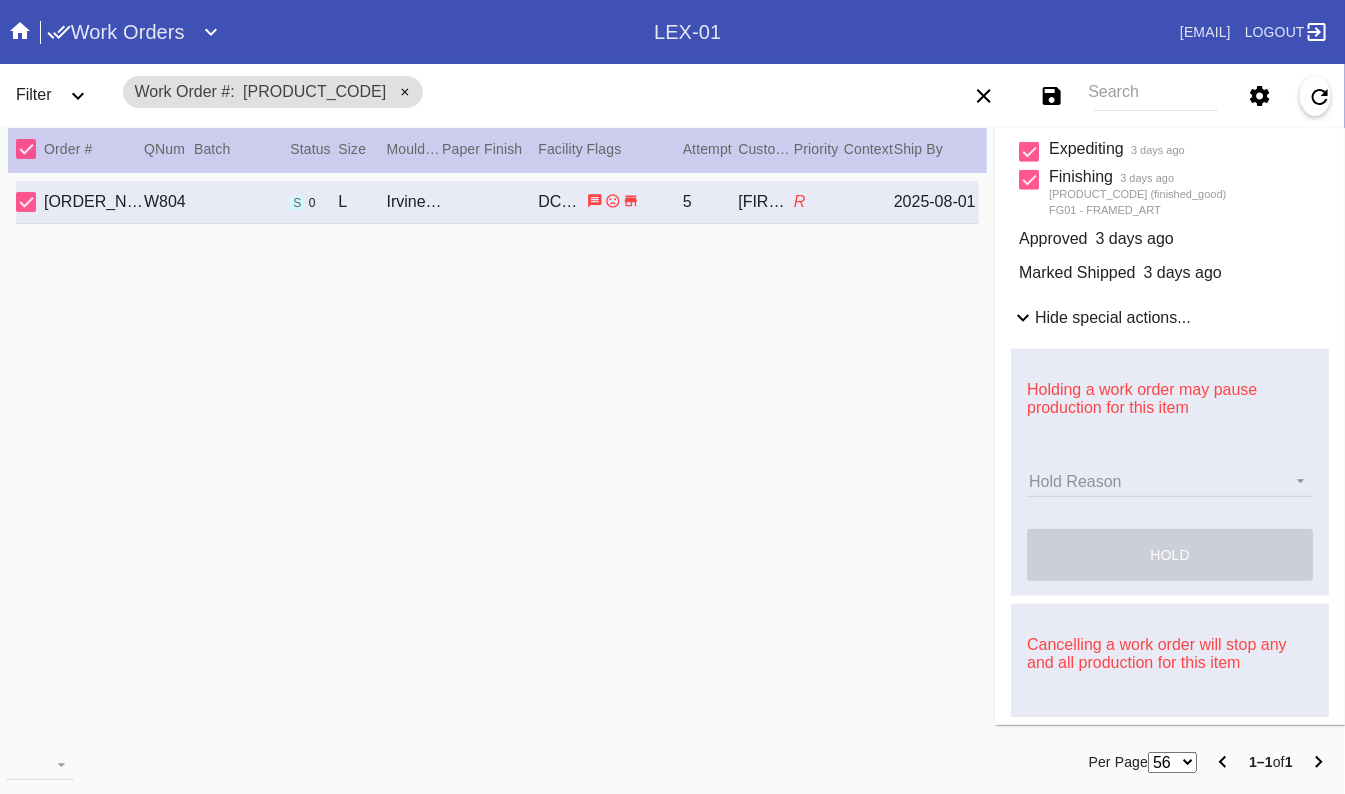 click 